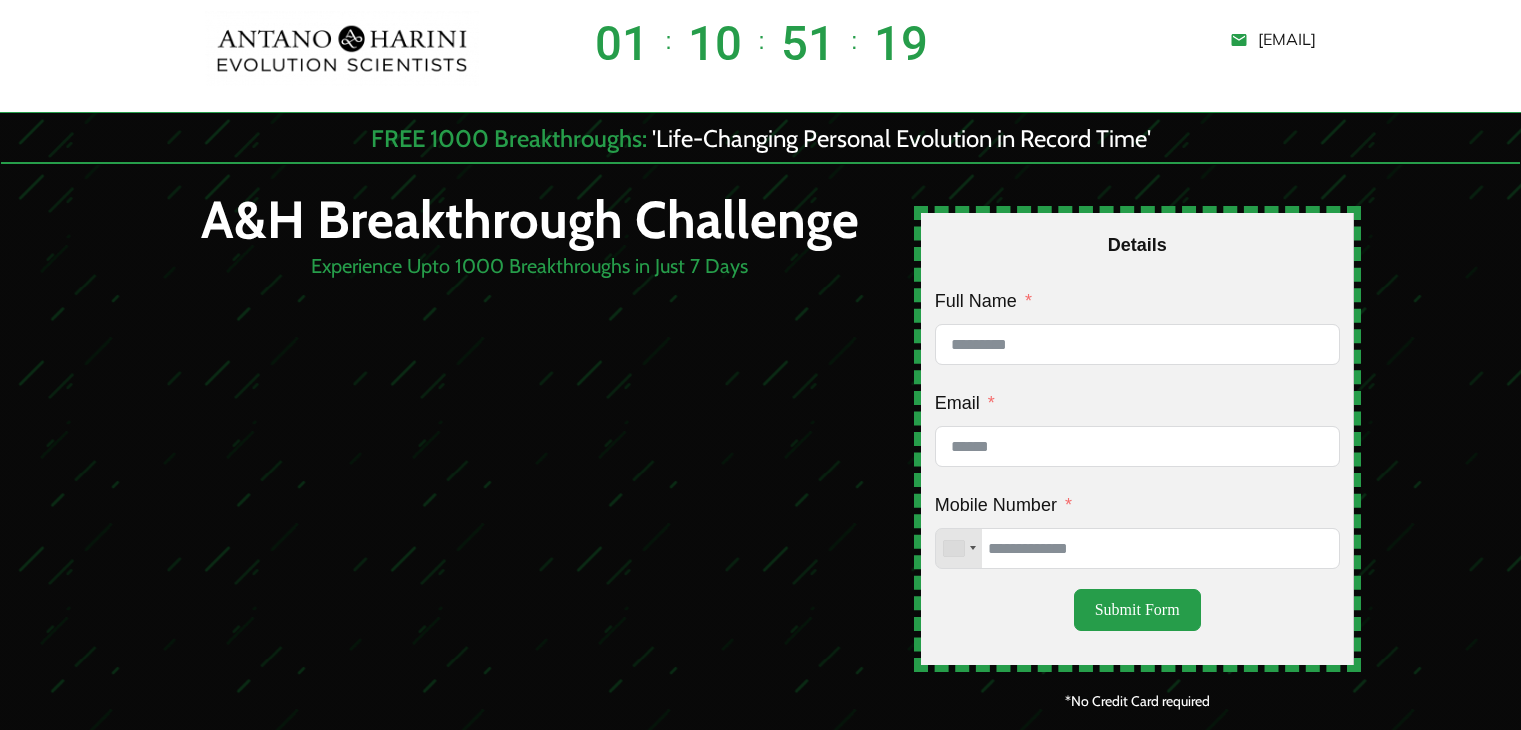 scroll, scrollTop: 0, scrollLeft: 0, axis: both 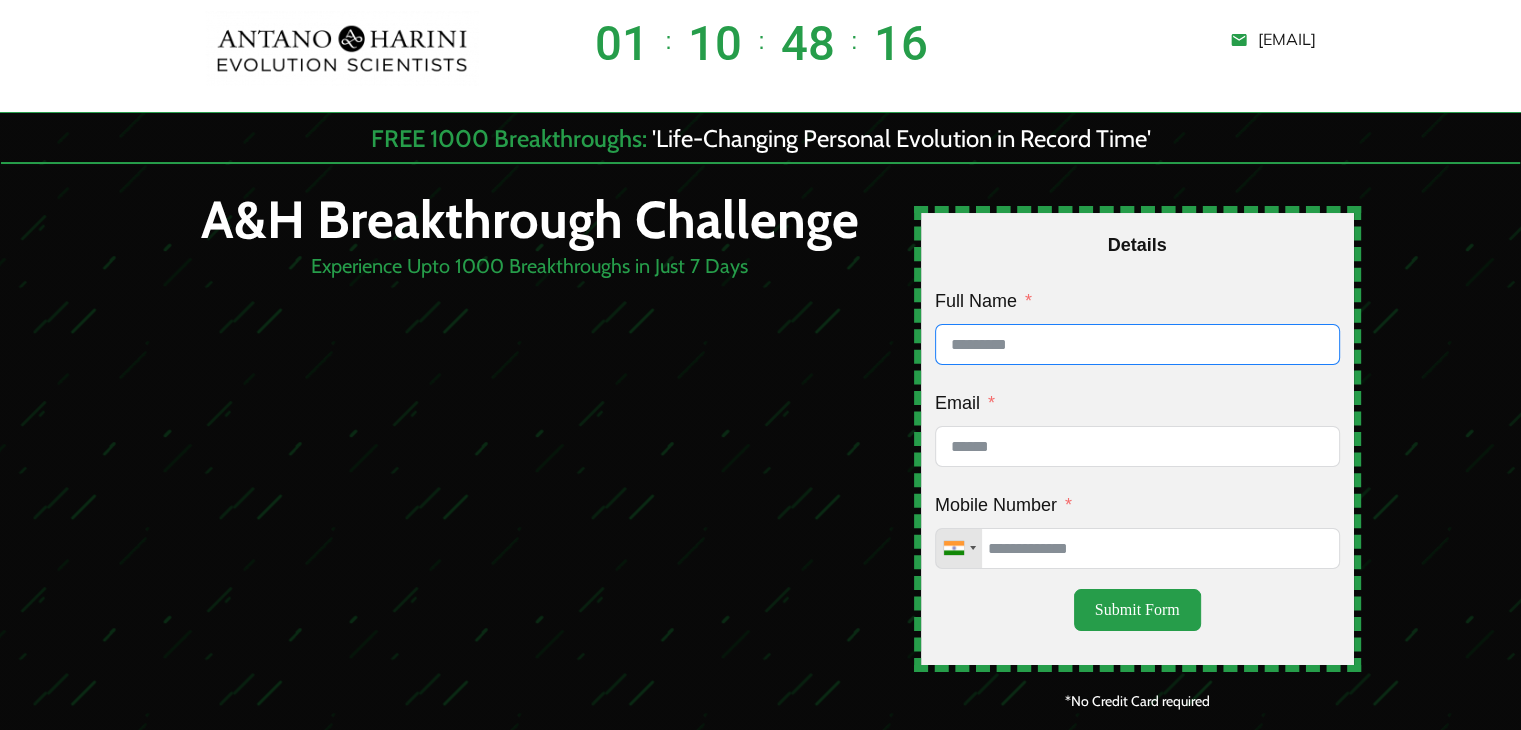 click on "Full Name" at bounding box center (1137, 344) 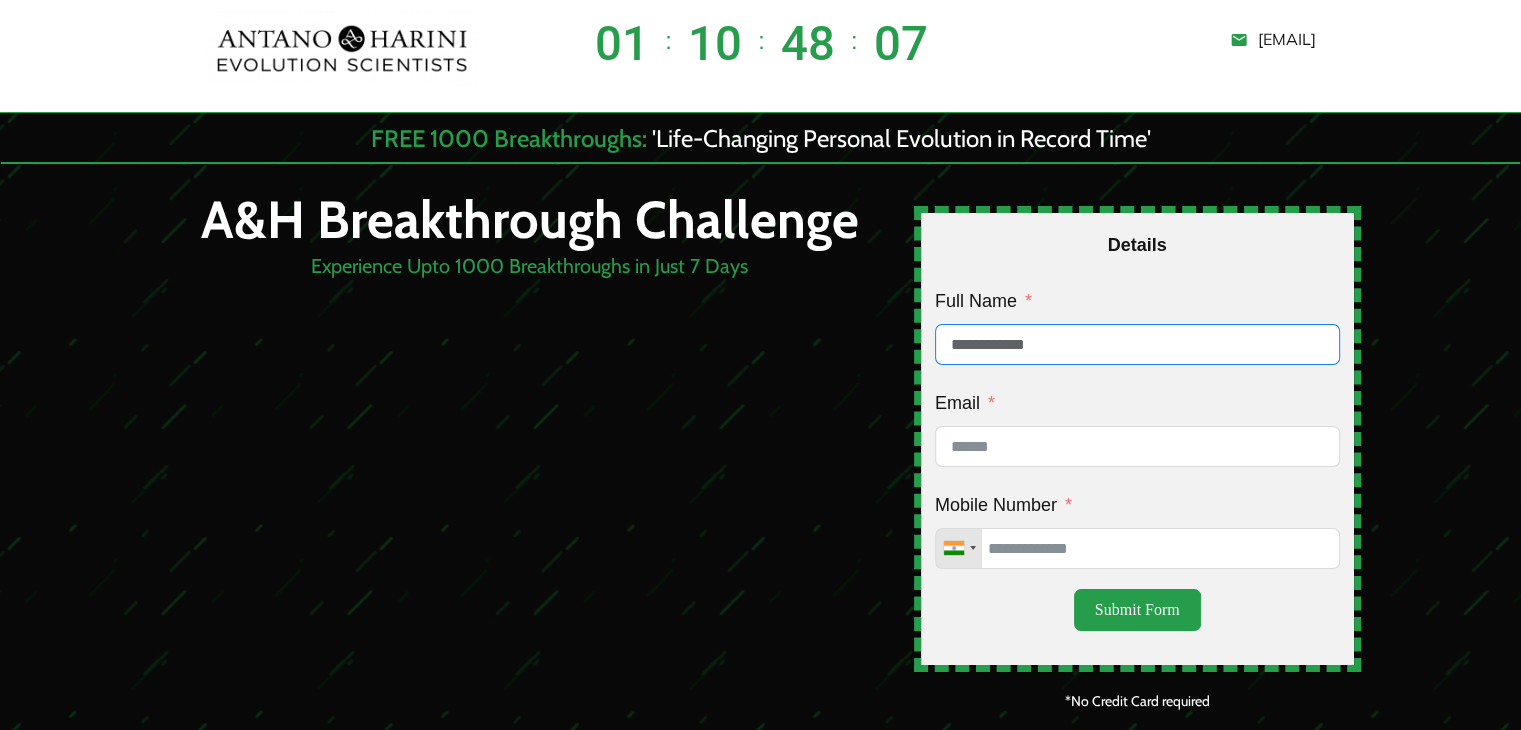 type on "**********" 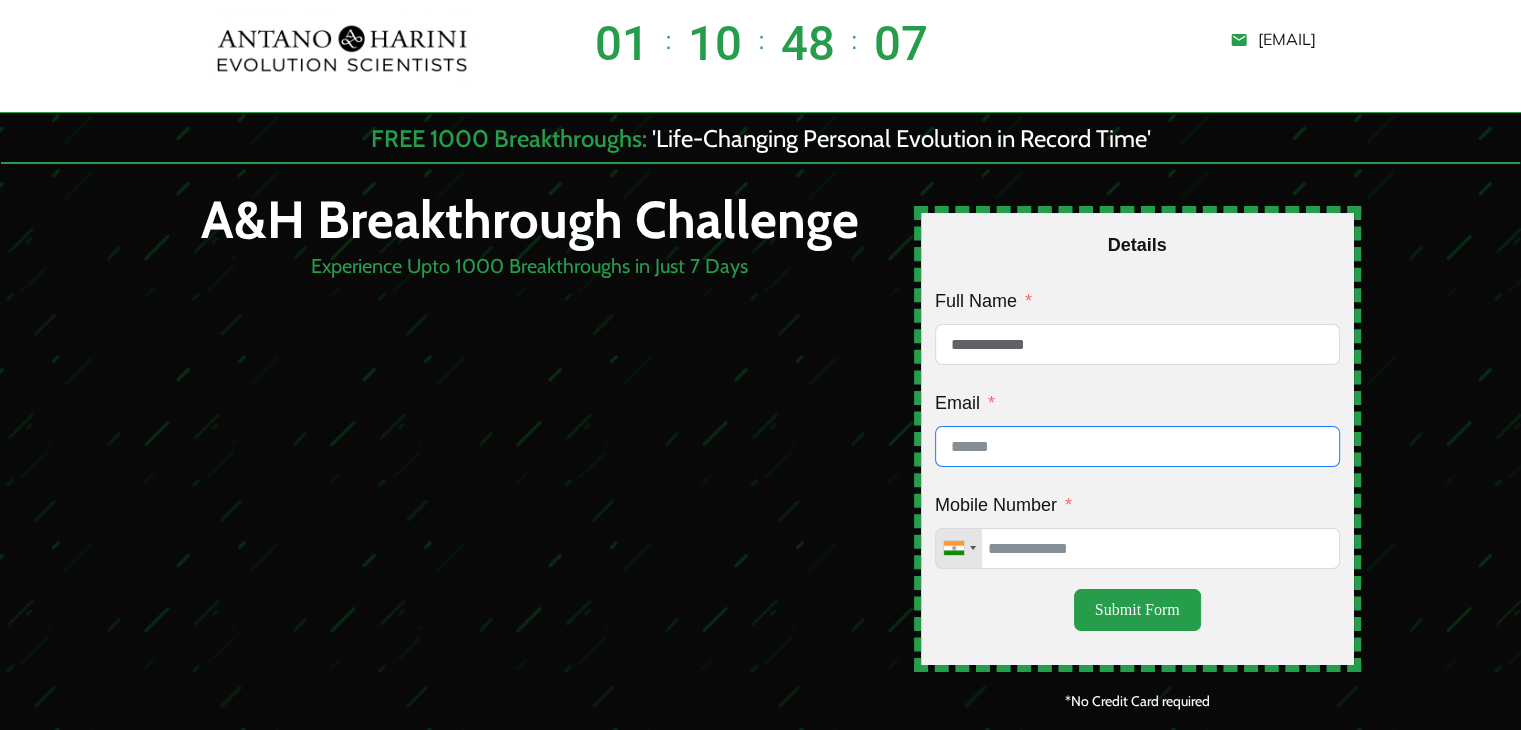 click on "Email" at bounding box center [1137, 446] 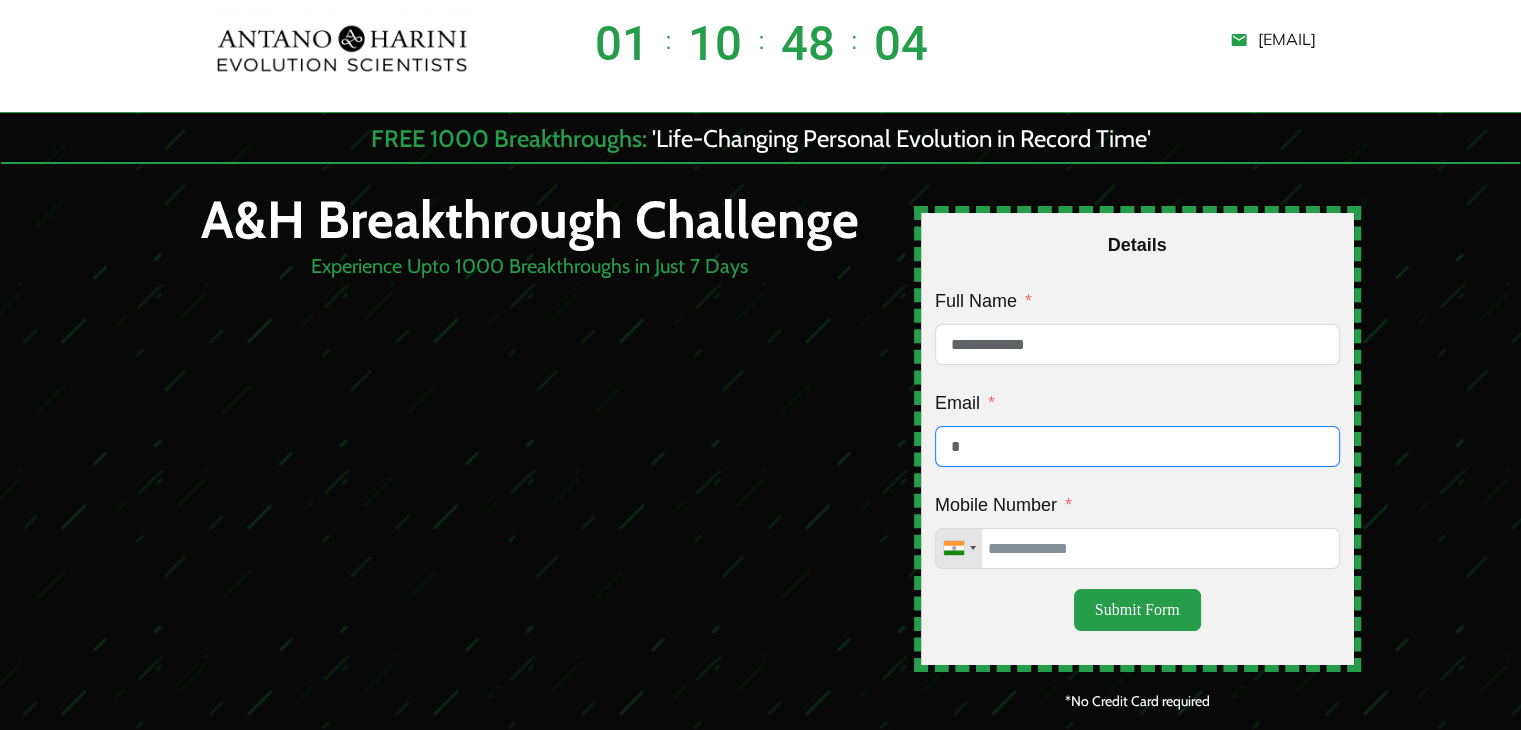 type on "**********" 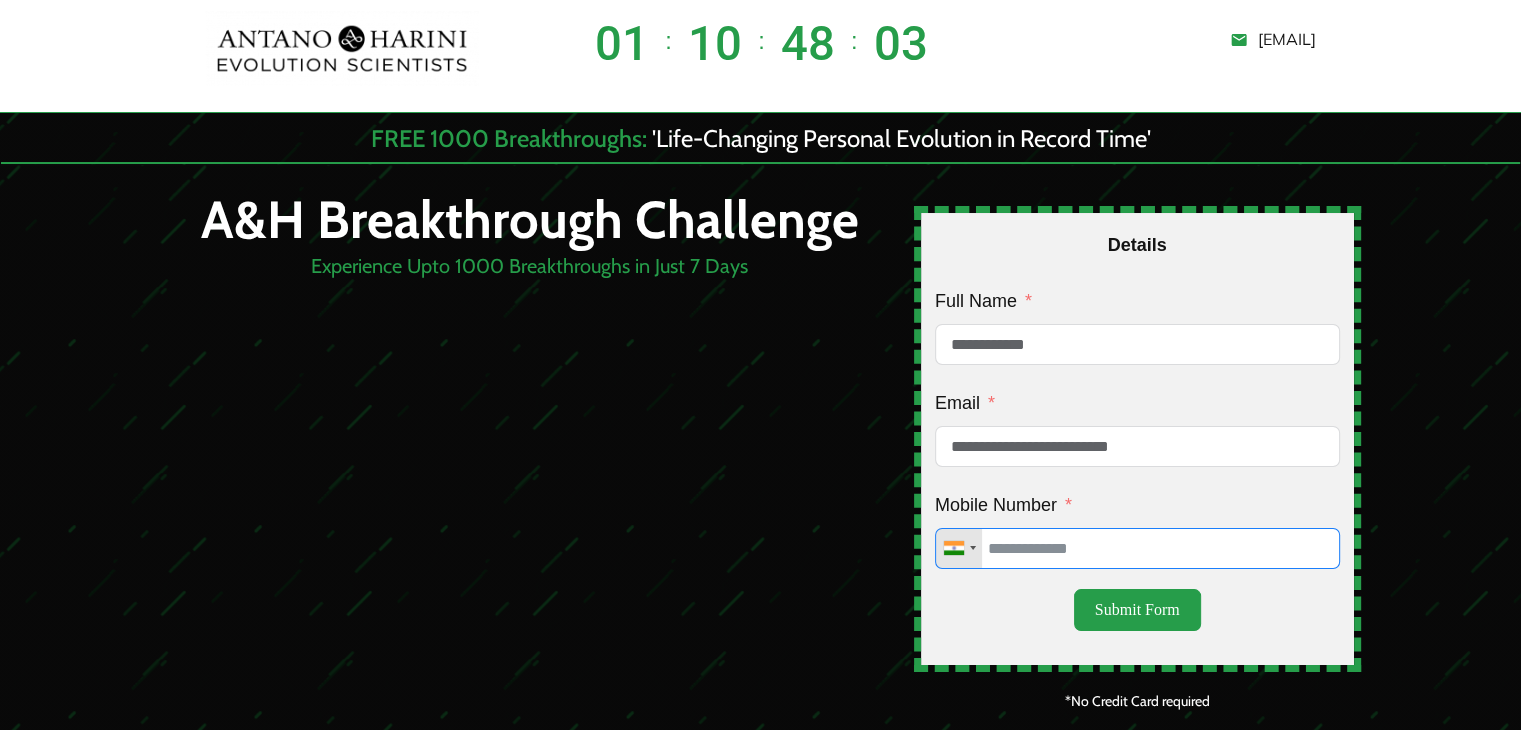 click on "Mobile Number" at bounding box center (1137, 548) 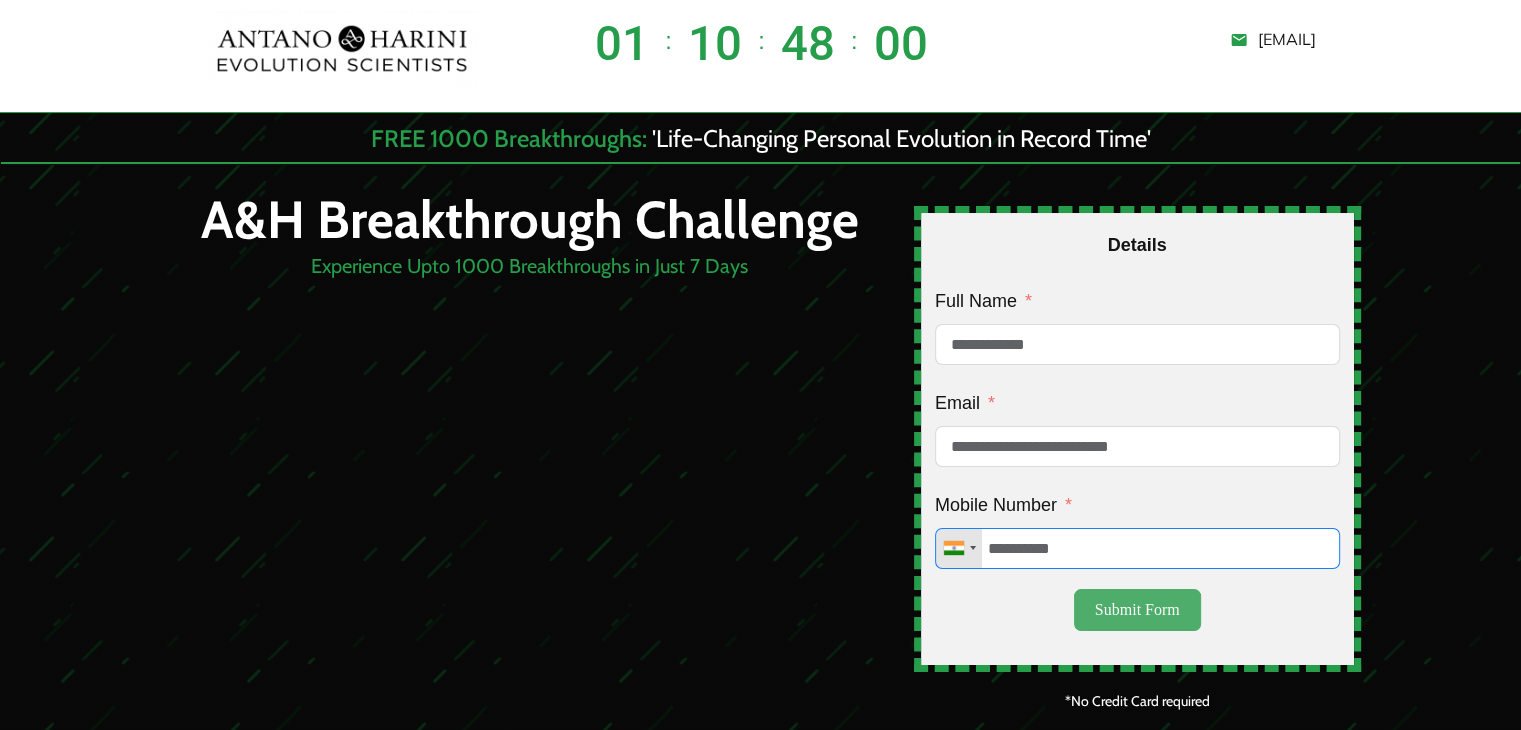 type on "**********" 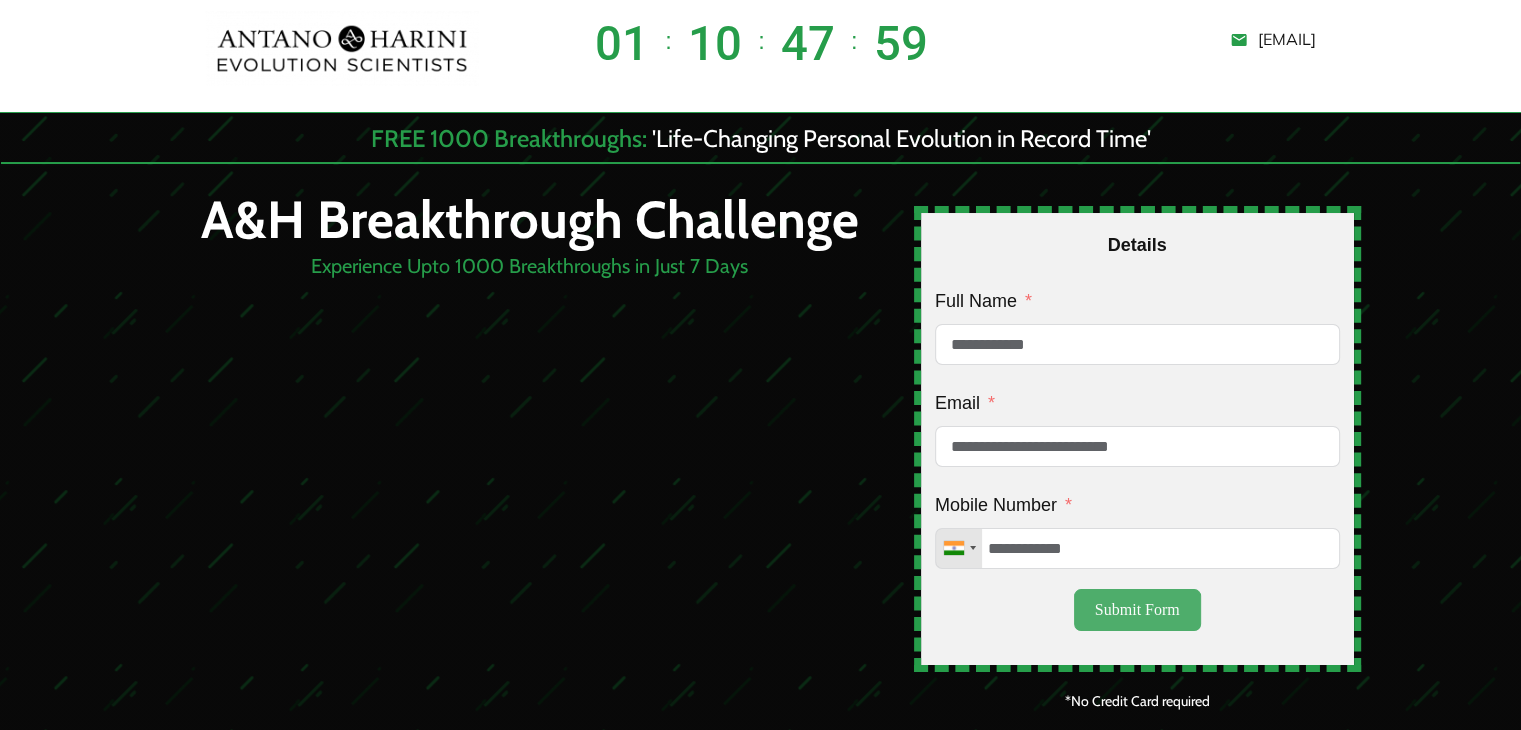click on "Submit Form" at bounding box center (1137, 610) 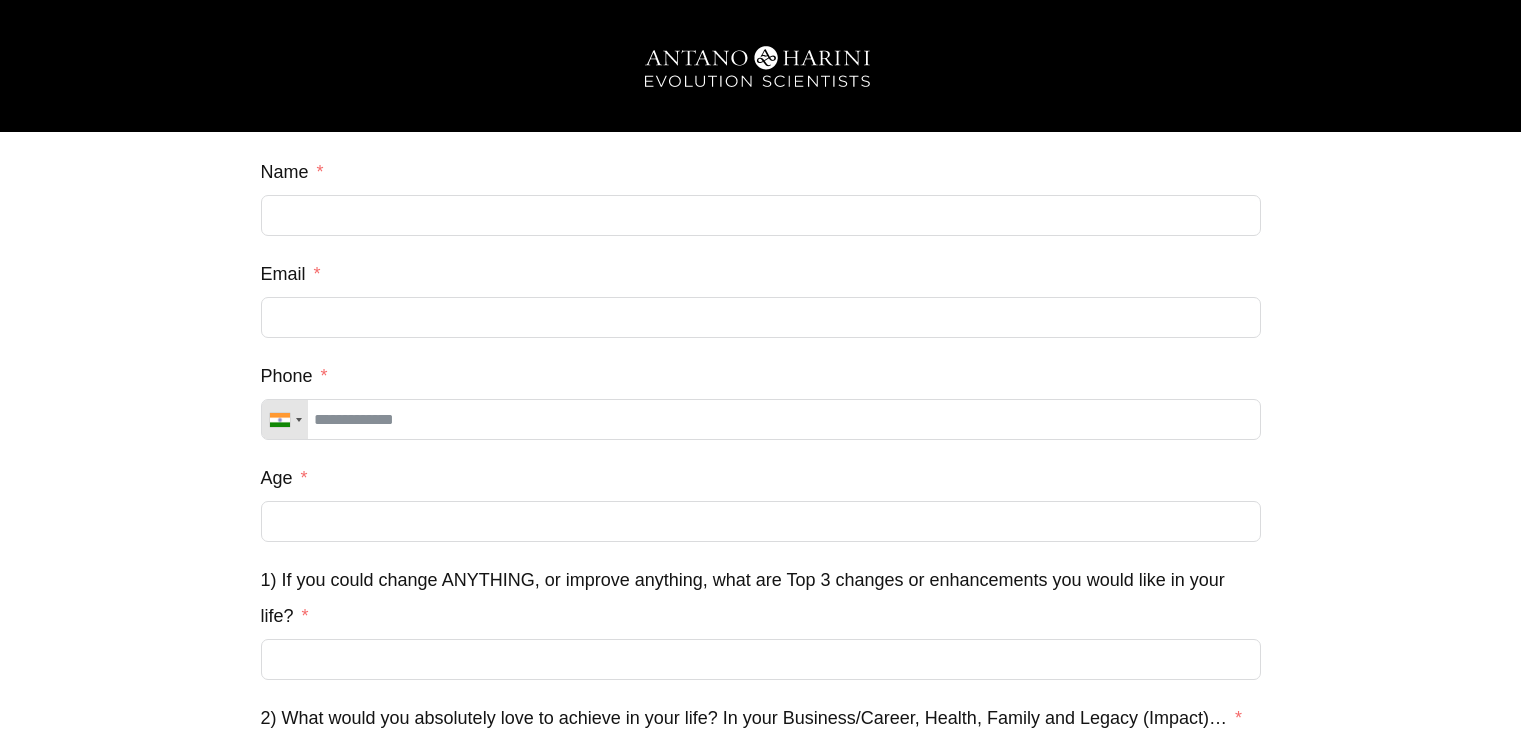 scroll, scrollTop: 0, scrollLeft: 0, axis: both 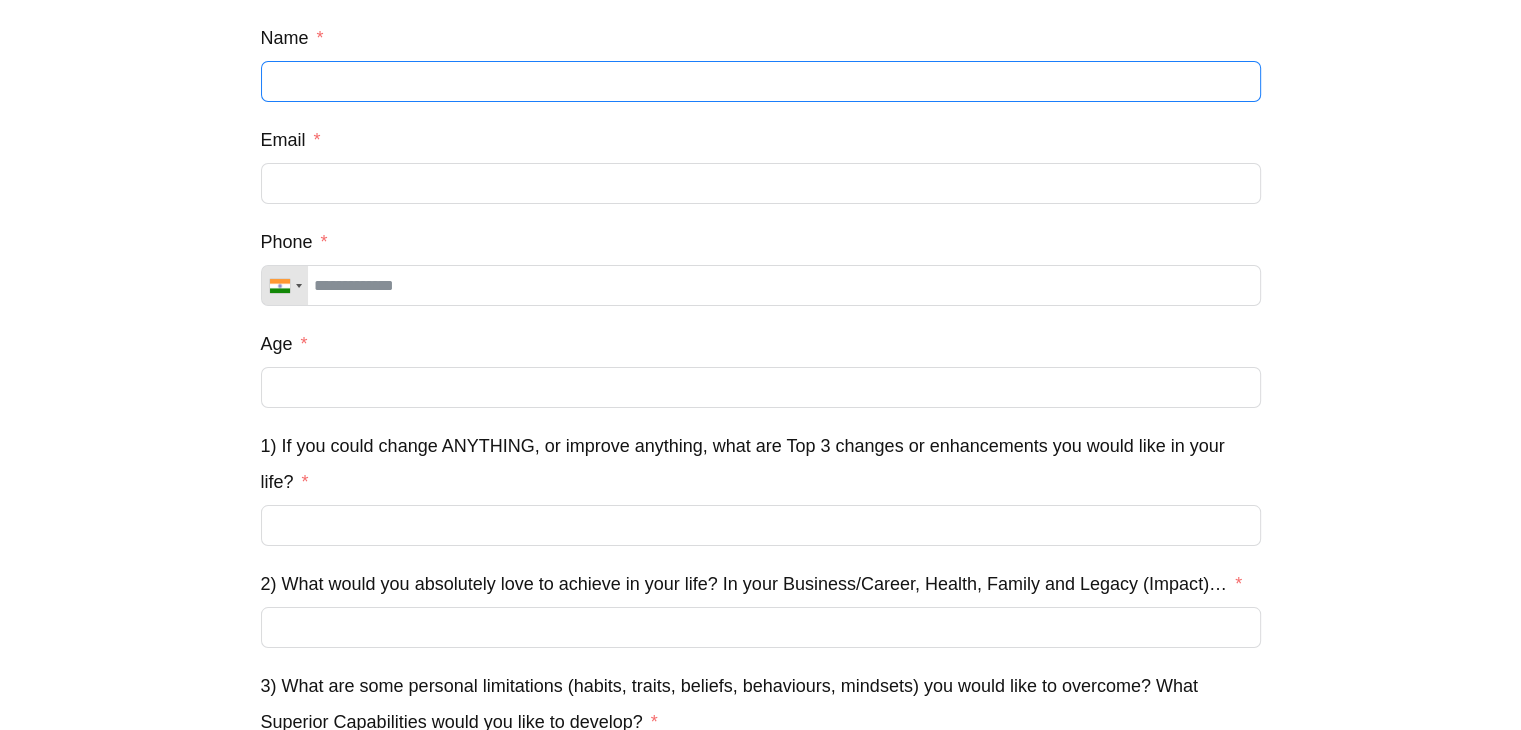 click on "Name" at bounding box center [761, 81] 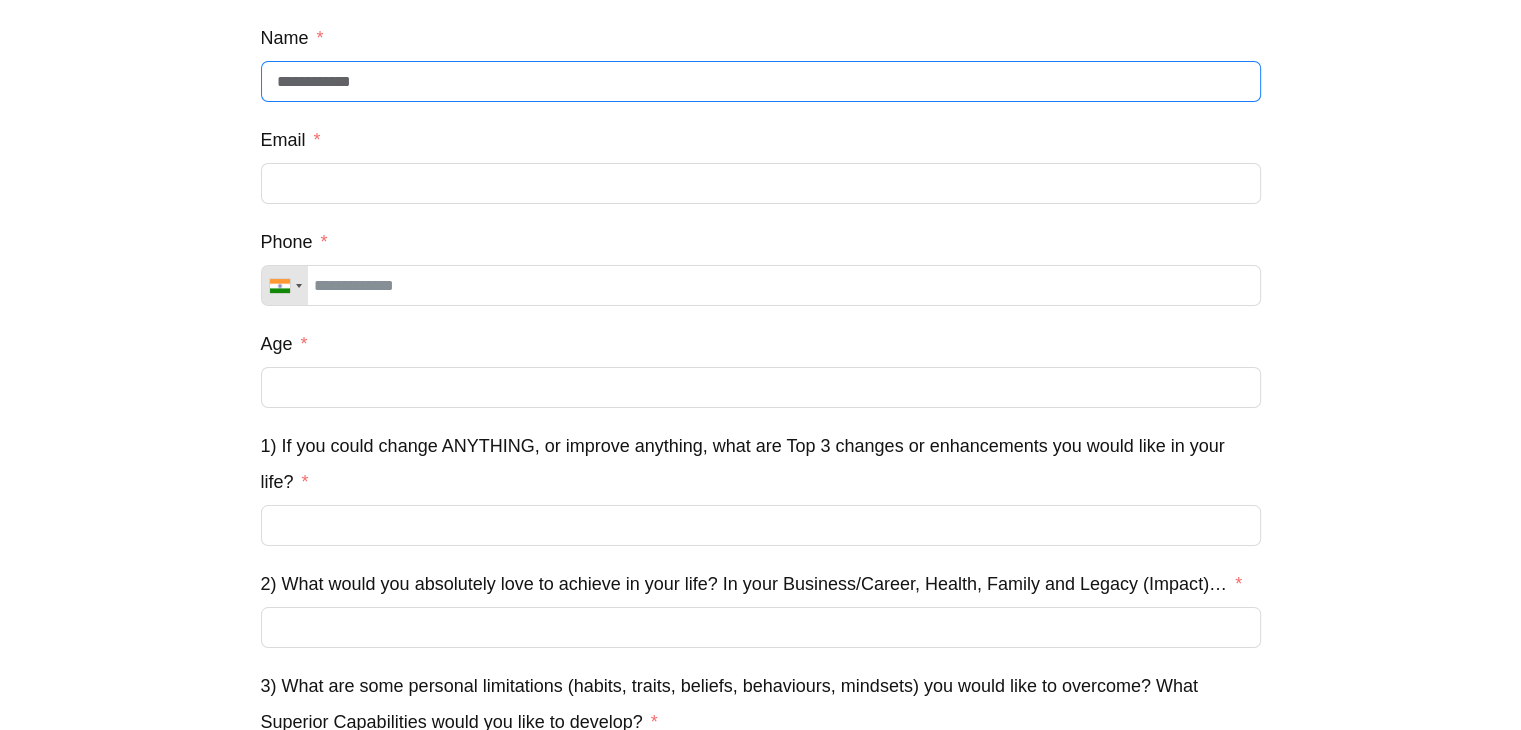 type on "**********" 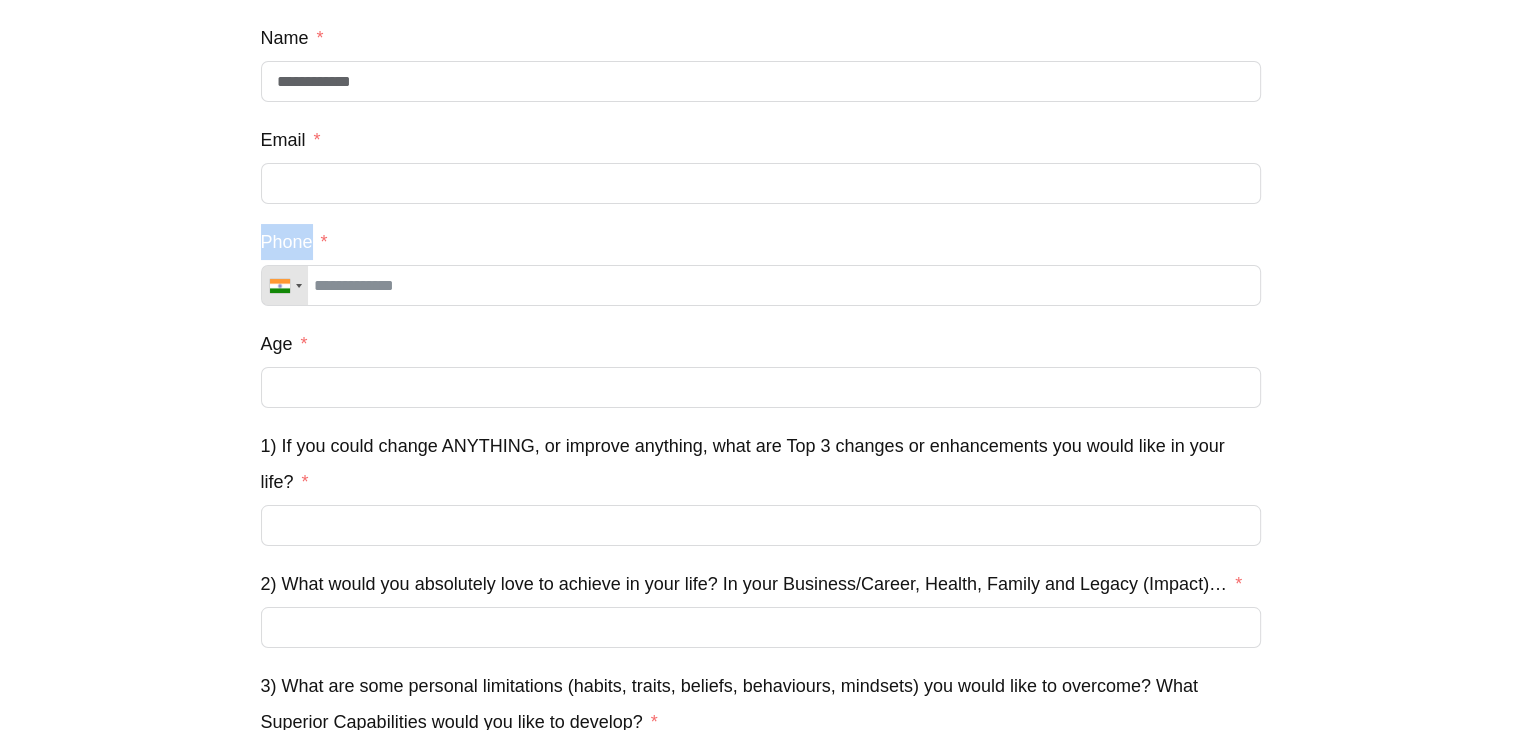drag, startPoint x: 372, startPoint y: 213, endPoint x: 375, endPoint y: 195, distance: 18.248287 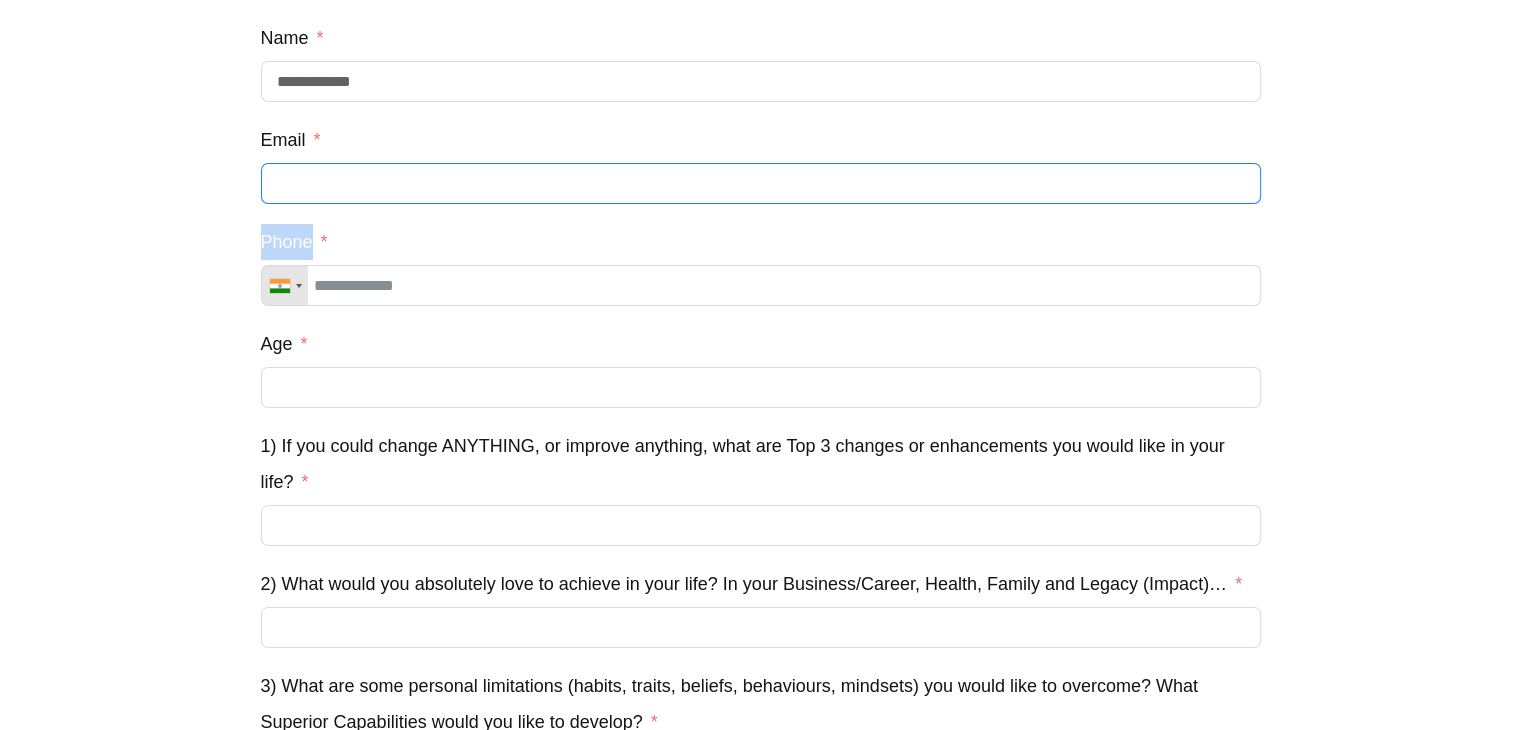 click on "Email" at bounding box center [761, 183] 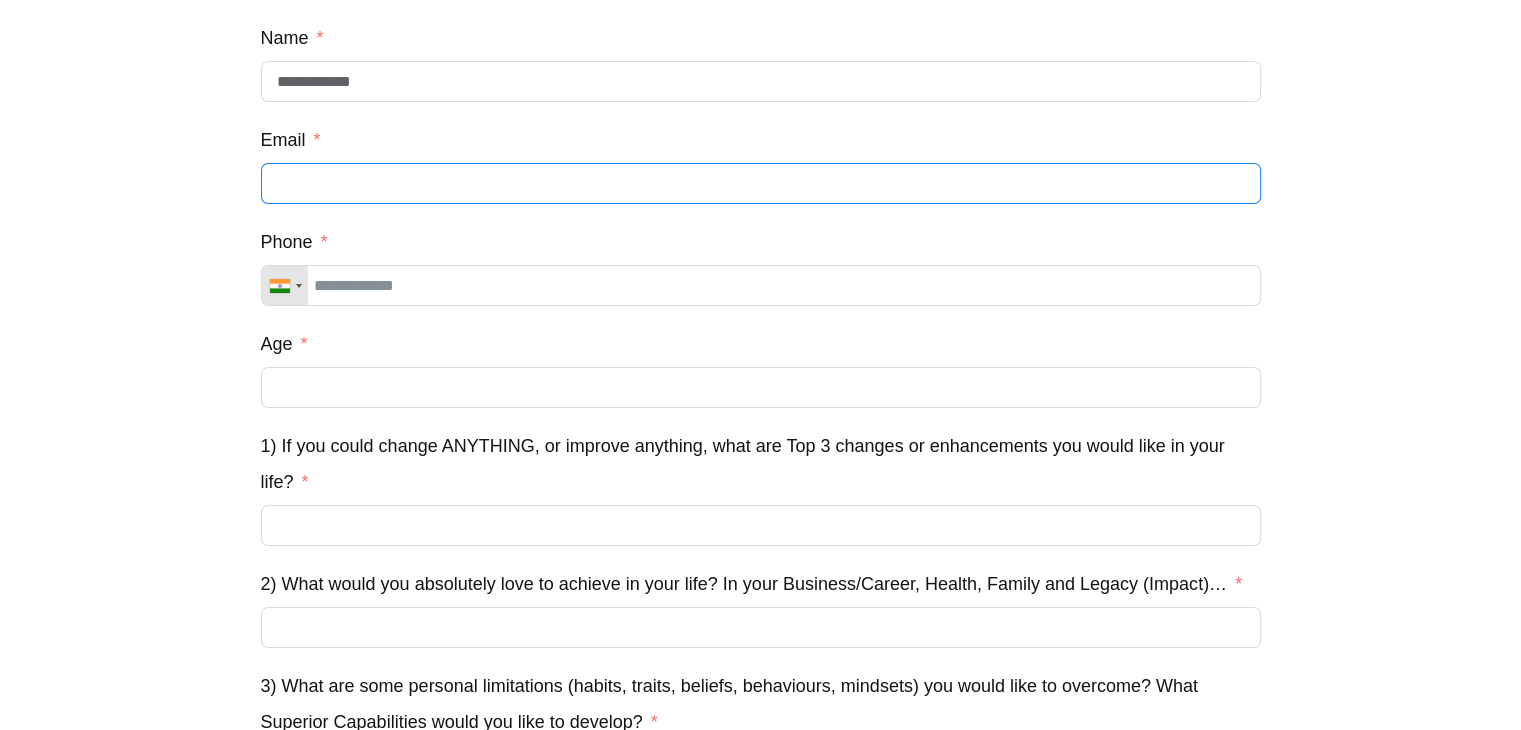type on "**********" 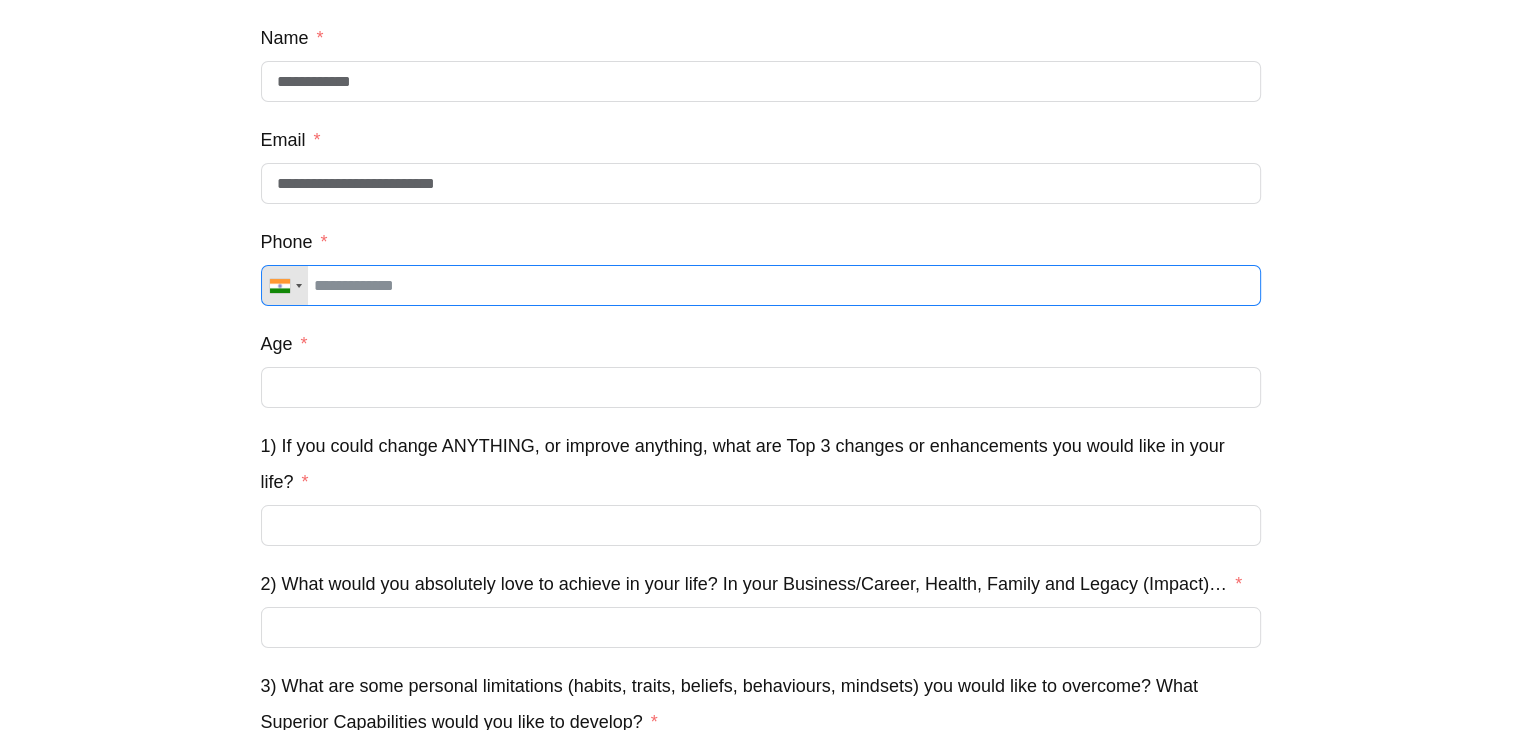 click on "Phone" at bounding box center [761, 285] 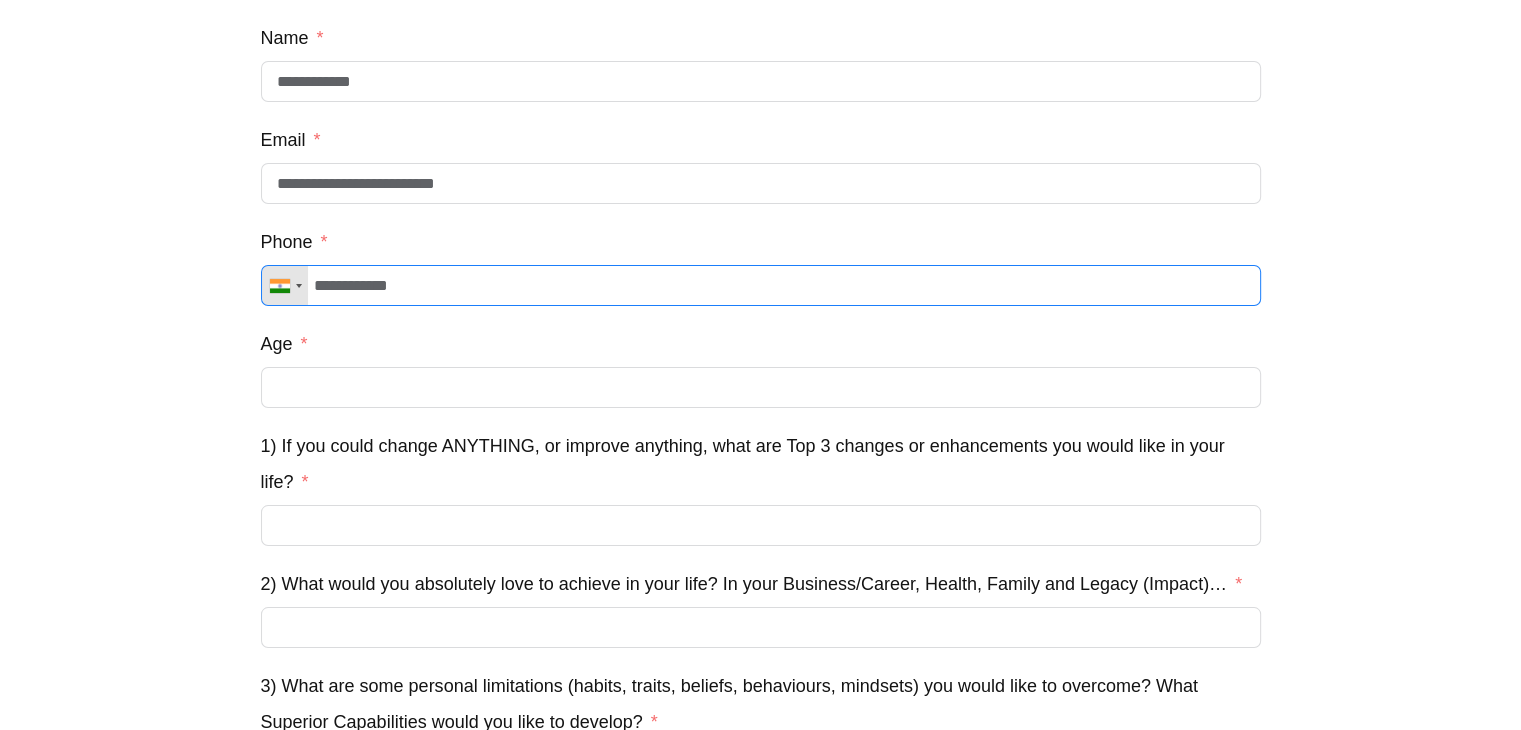 type on "**********" 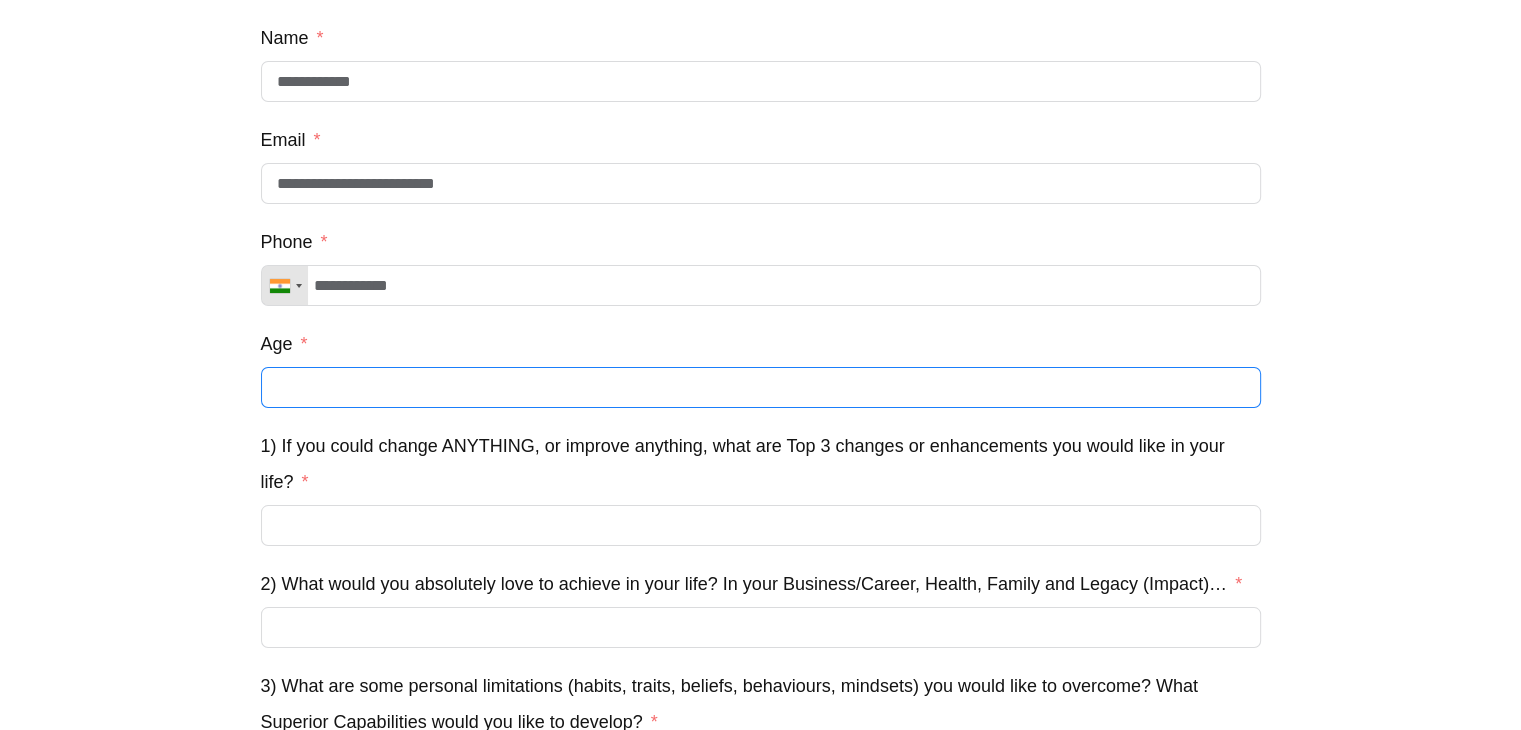 click on "Age" at bounding box center (761, 387) 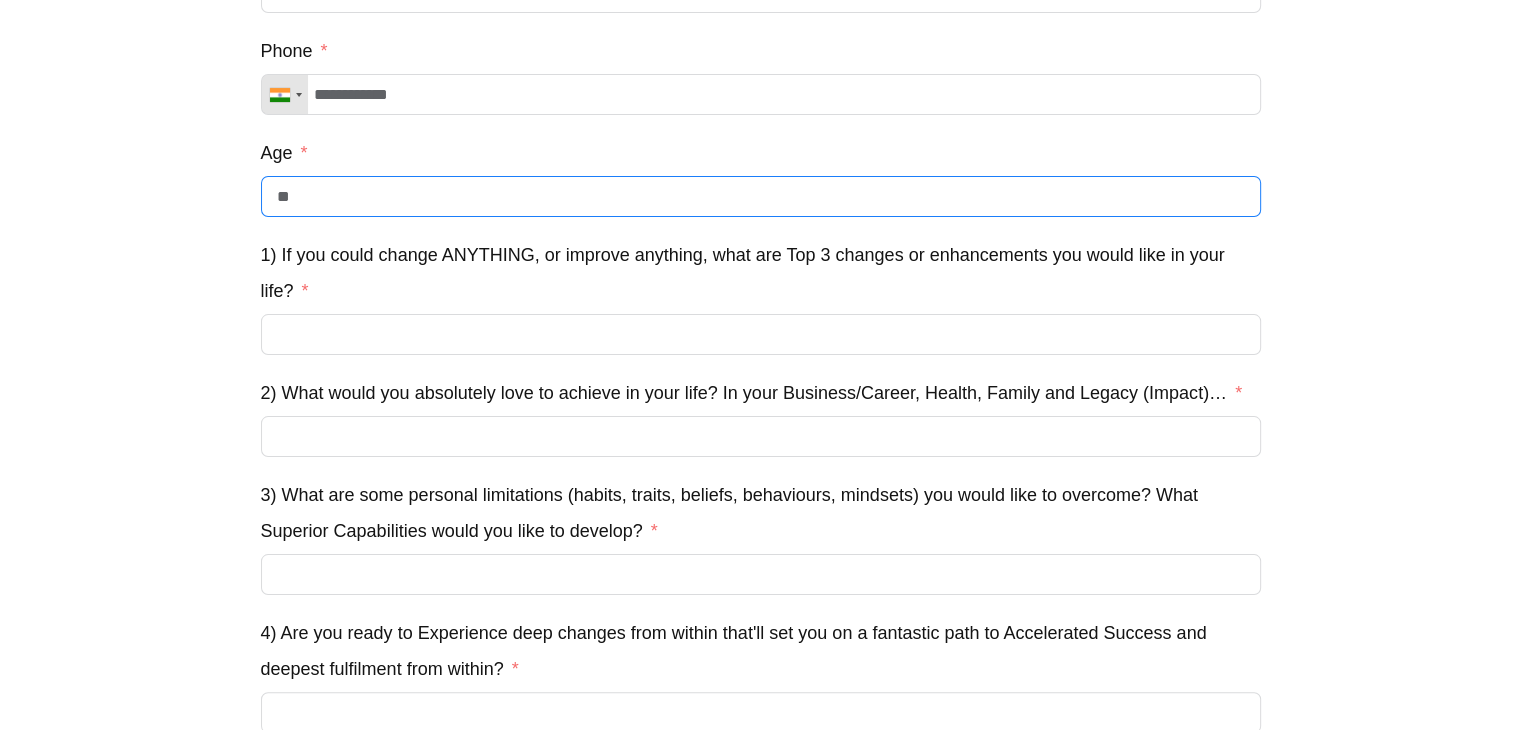 scroll, scrollTop: 334, scrollLeft: 0, axis: vertical 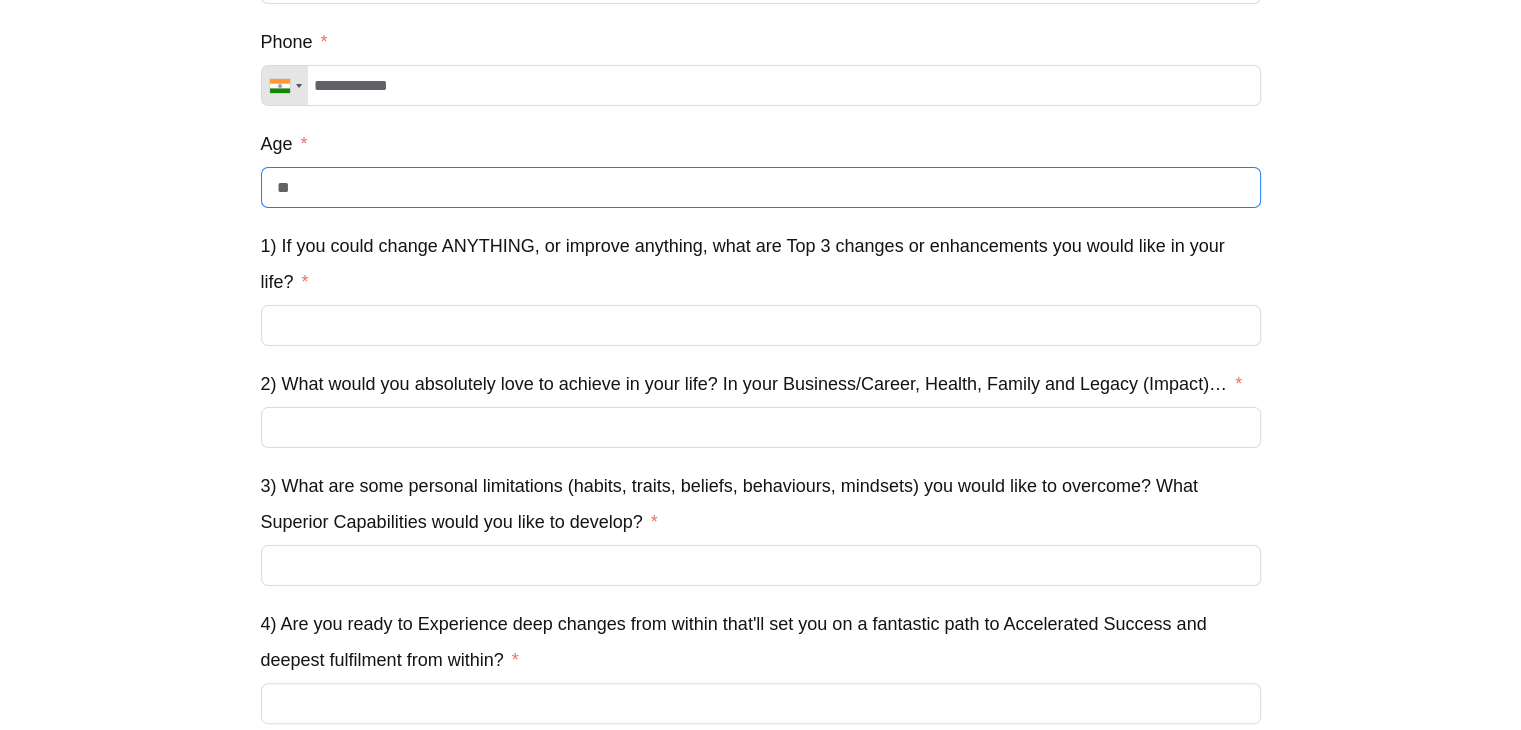 type on "**" 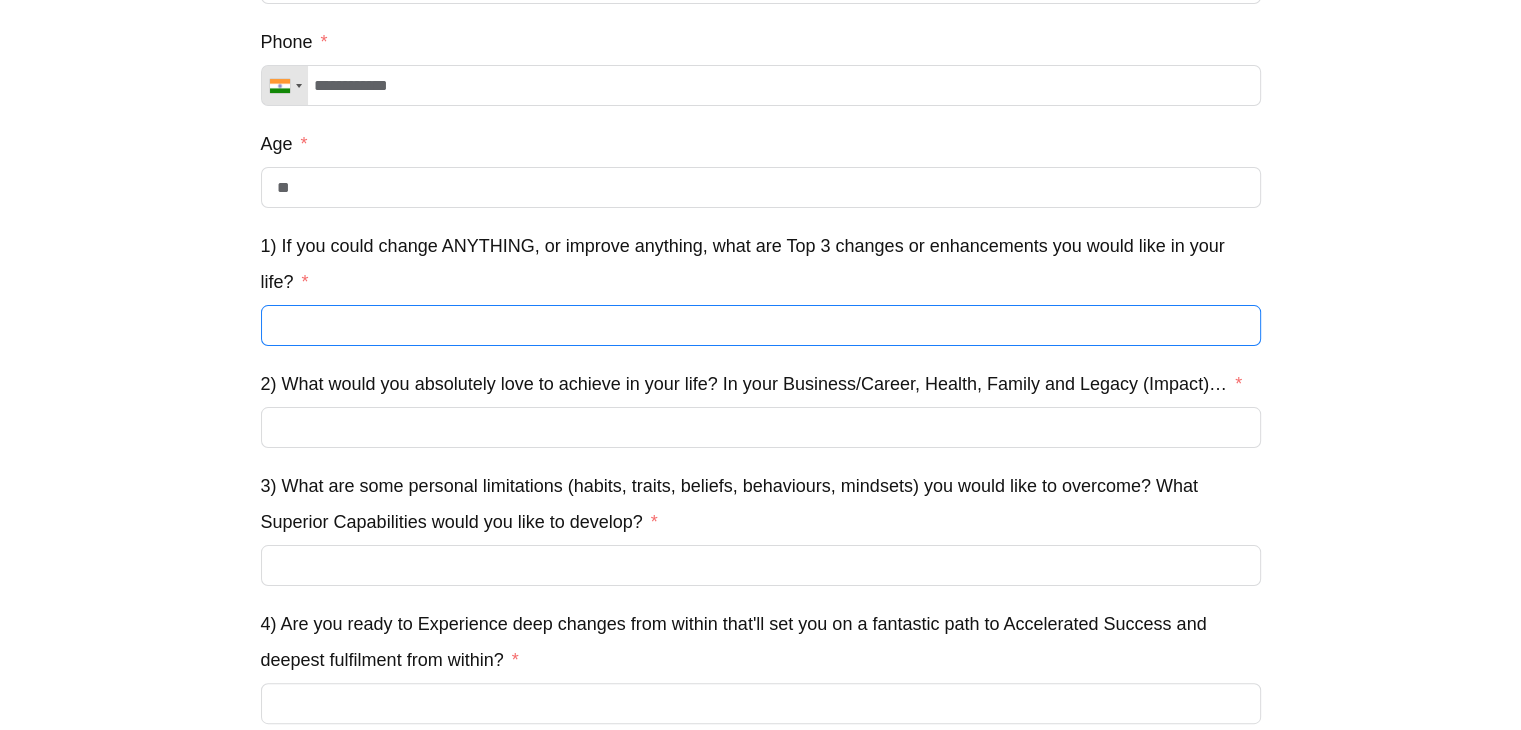 click on "1) If you could change ANYTHING, or improve anything, what are Top 3 changes or enhancements you would like in your life?" at bounding box center (761, 325) 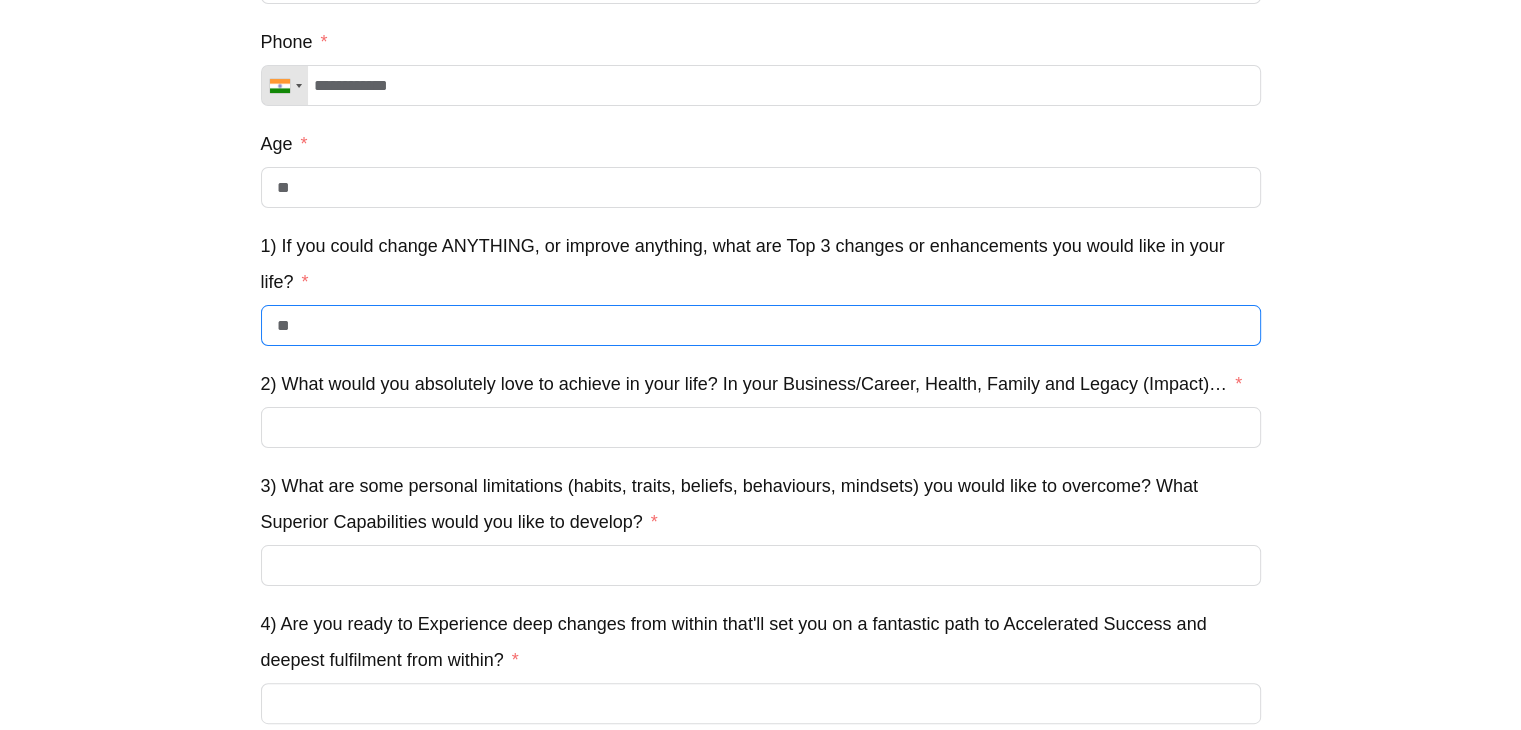 type on "*" 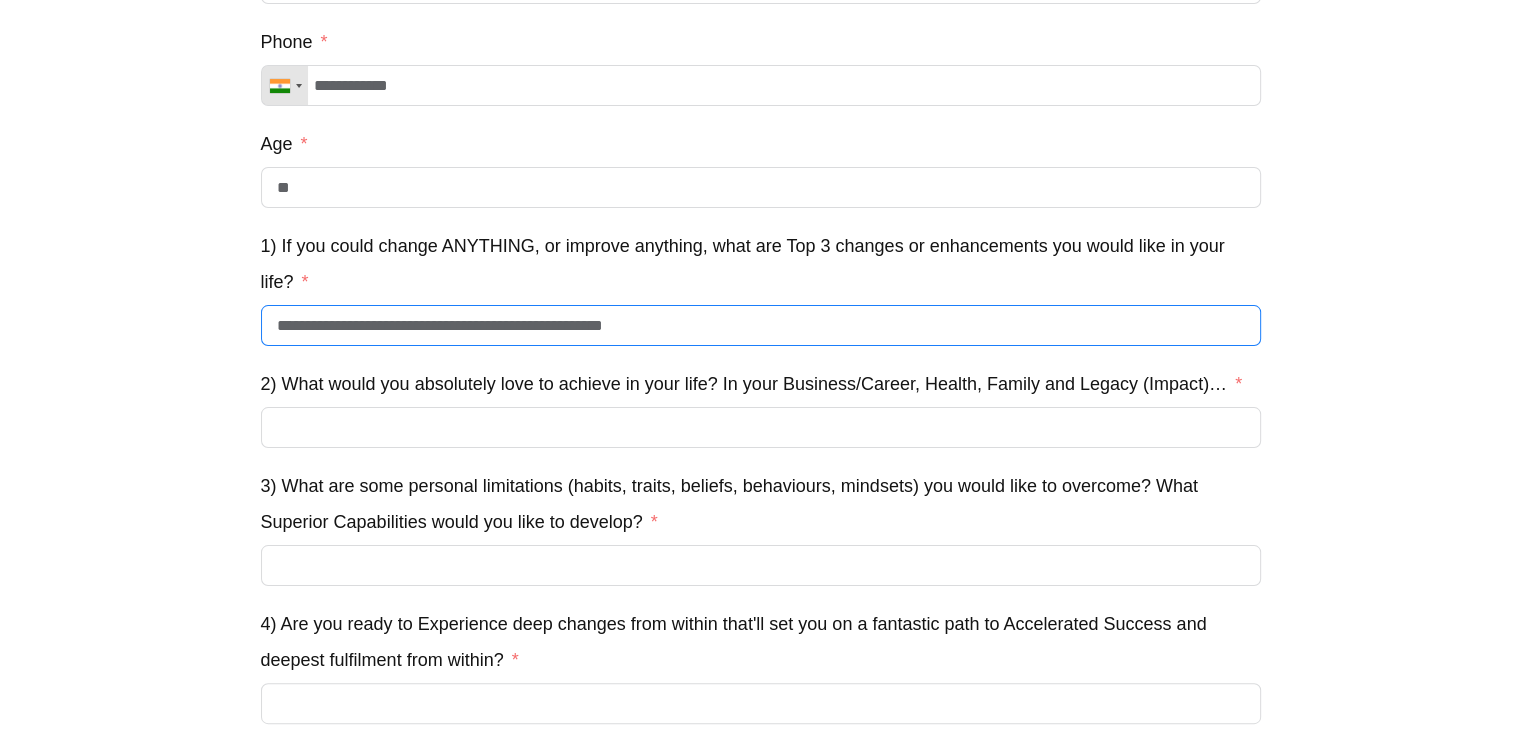 click on "**********" at bounding box center (761, 325) 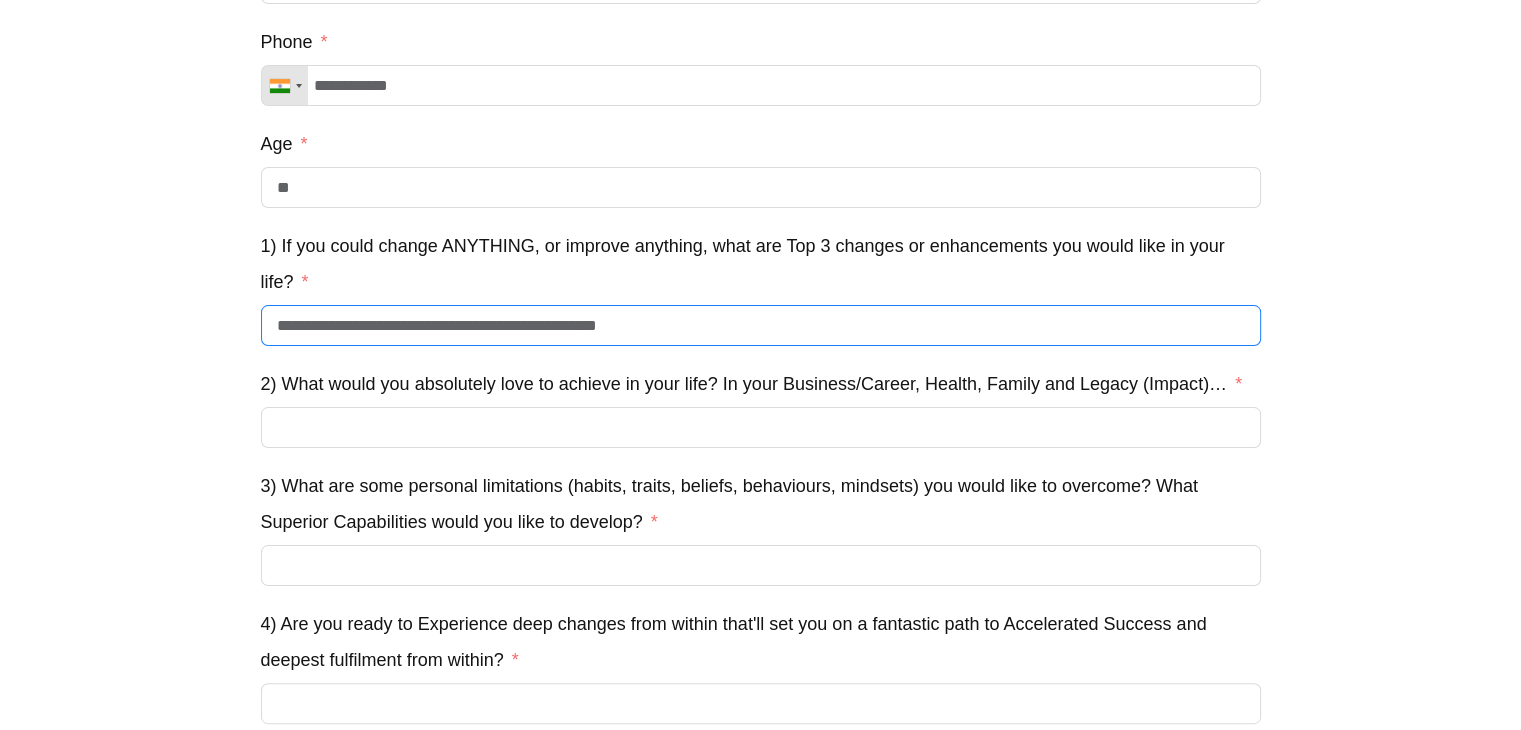 click on "**********" at bounding box center [761, 325] 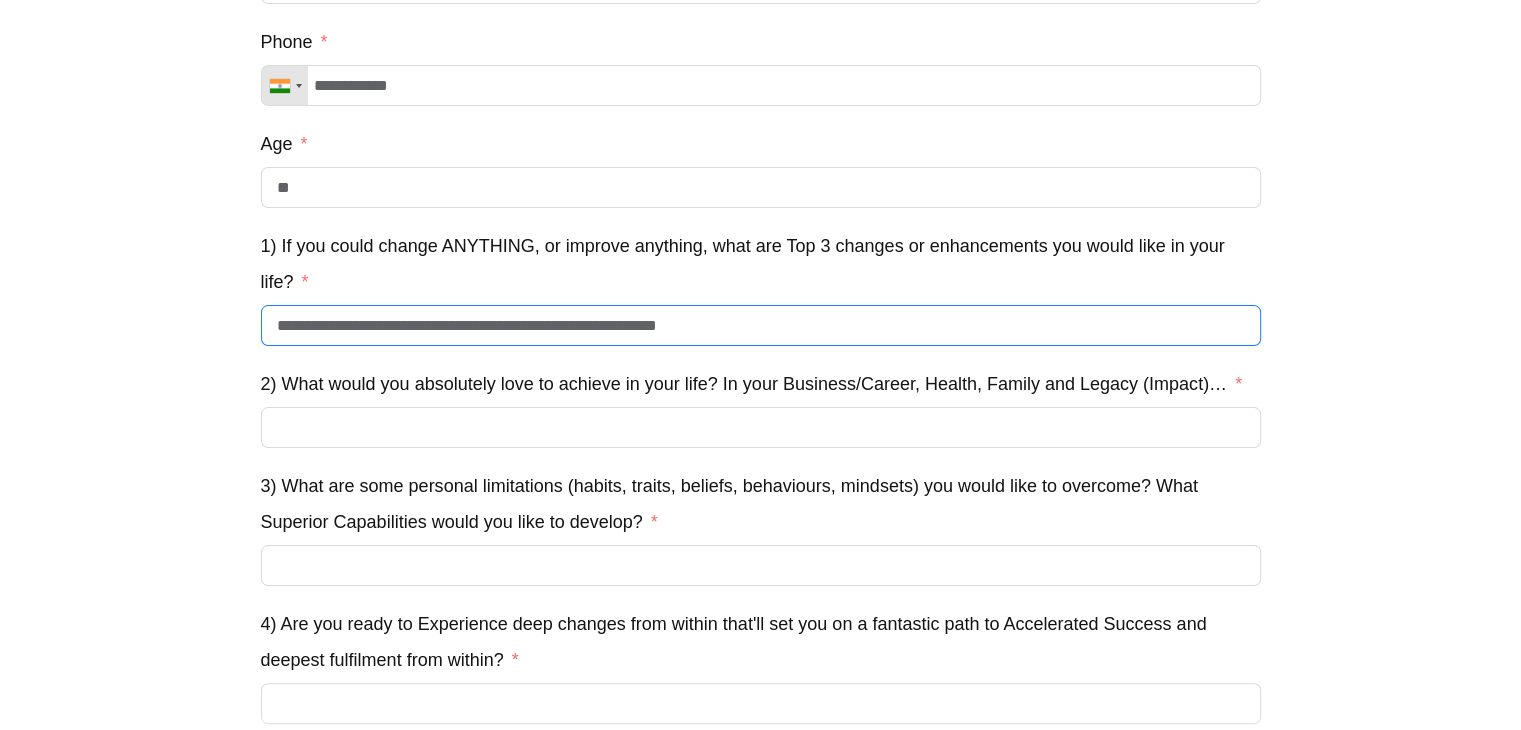 click on "**********" at bounding box center (761, 325) 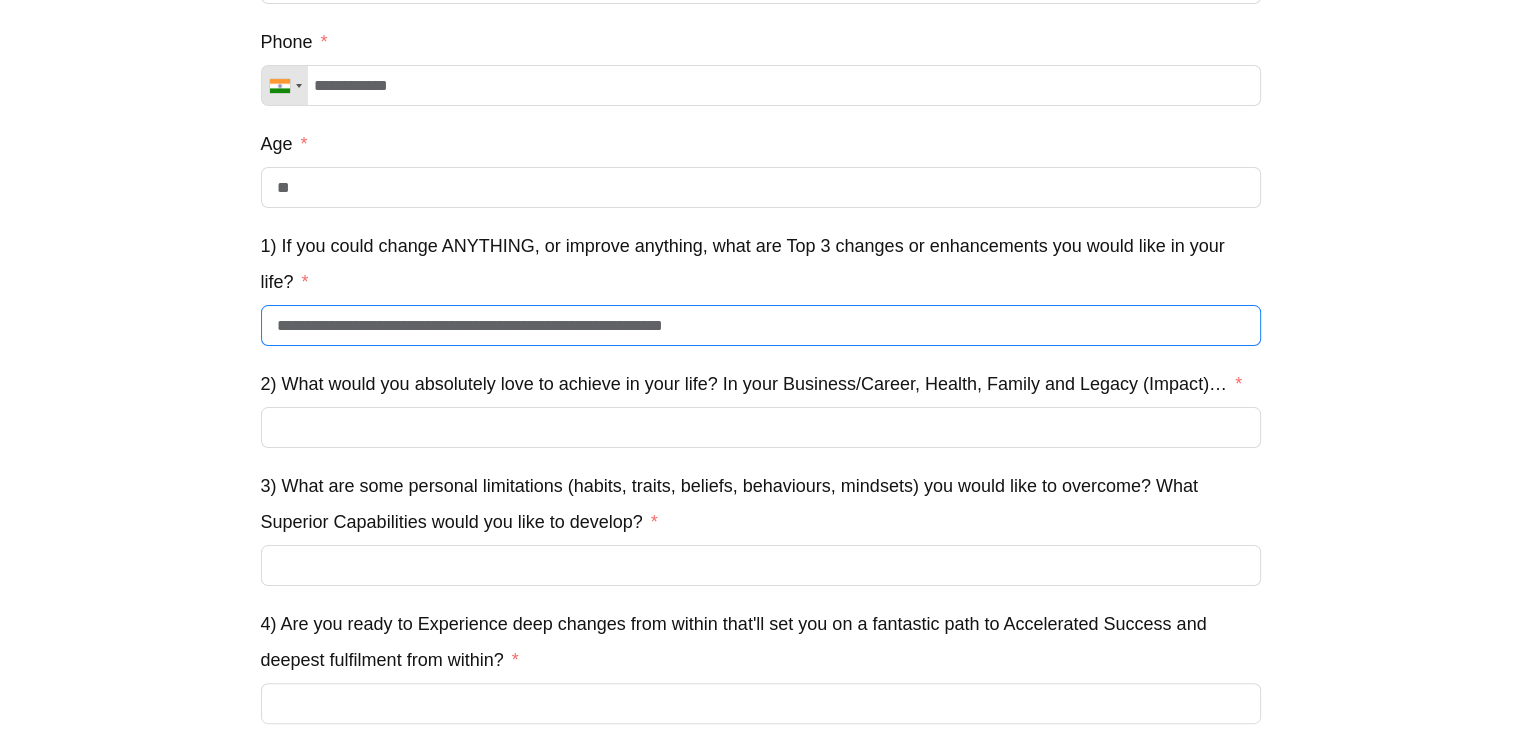 click on "**********" at bounding box center [761, 325] 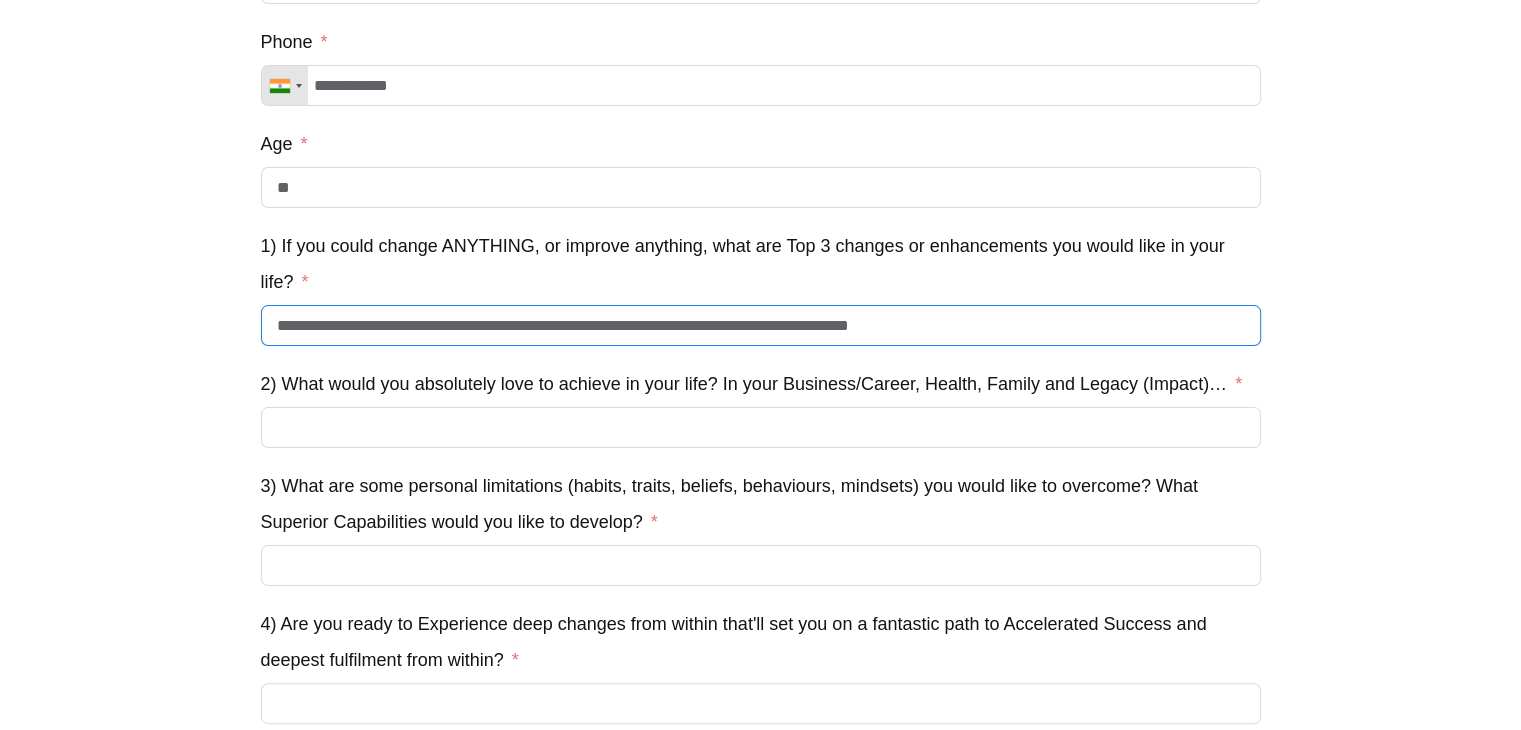 drag, startPoint x: 952, startPoint y: 349, endPoint x: 804, endPoint y: 354, distance: 148.08444 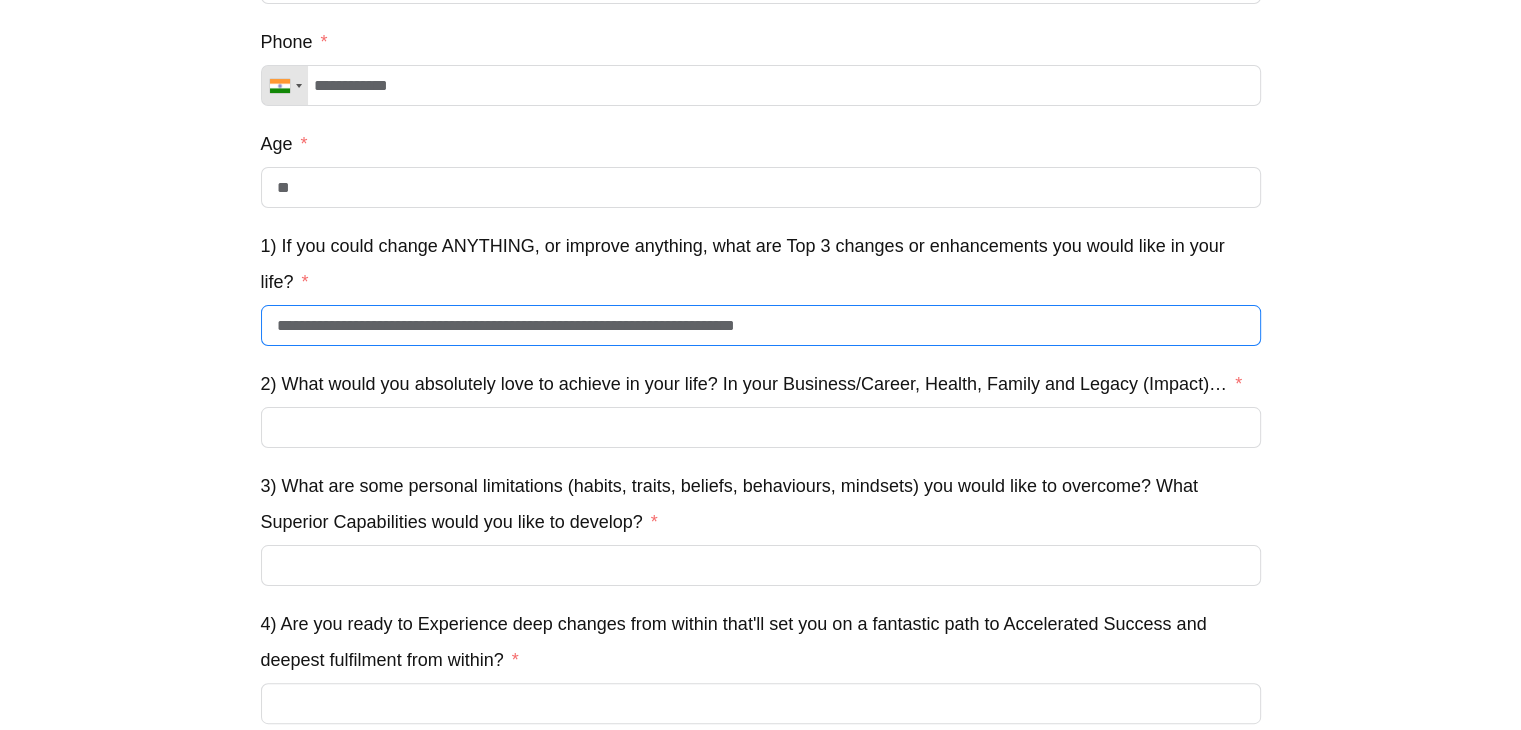 click on "**********" at bounding box center [761, 325] 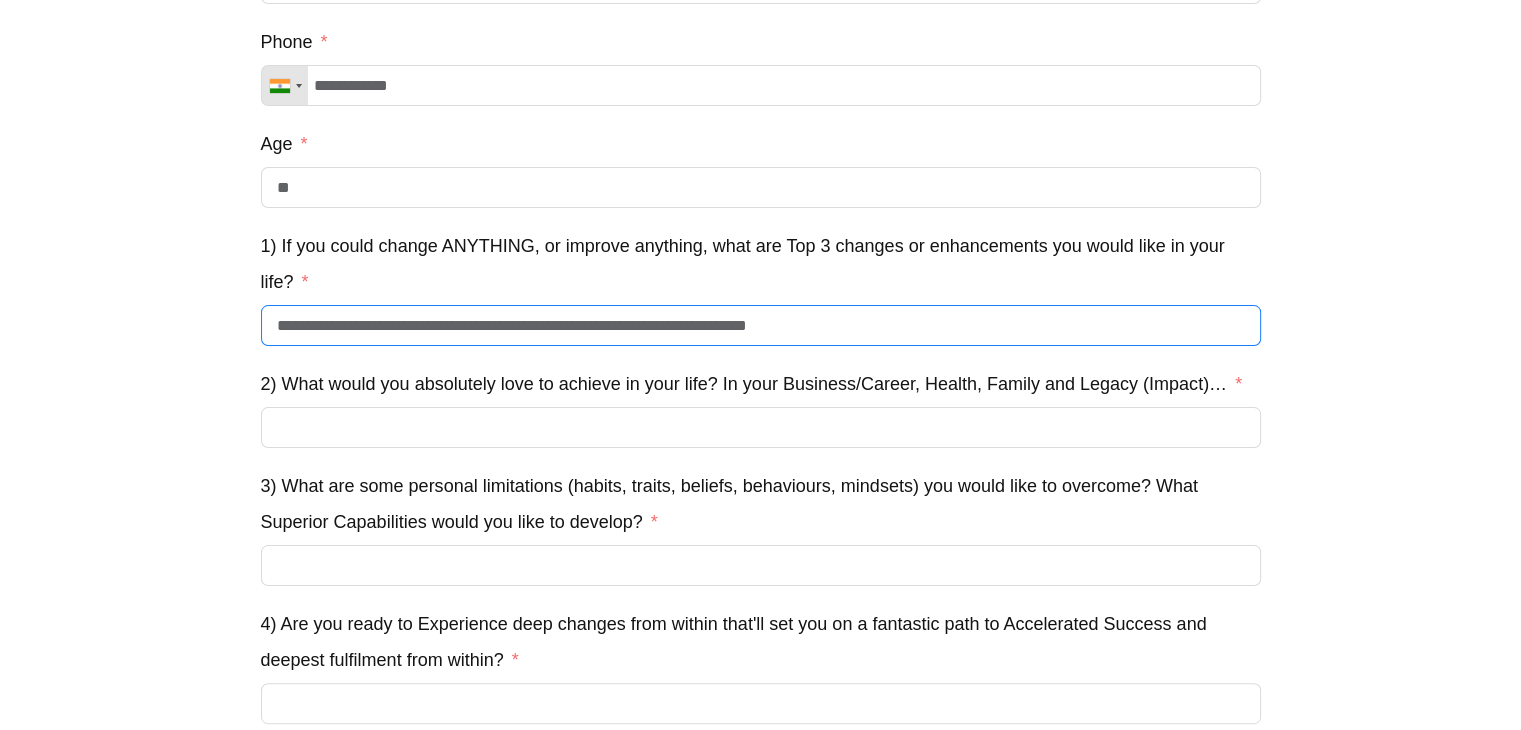 click on "**********" at bounding box center [761, 325] 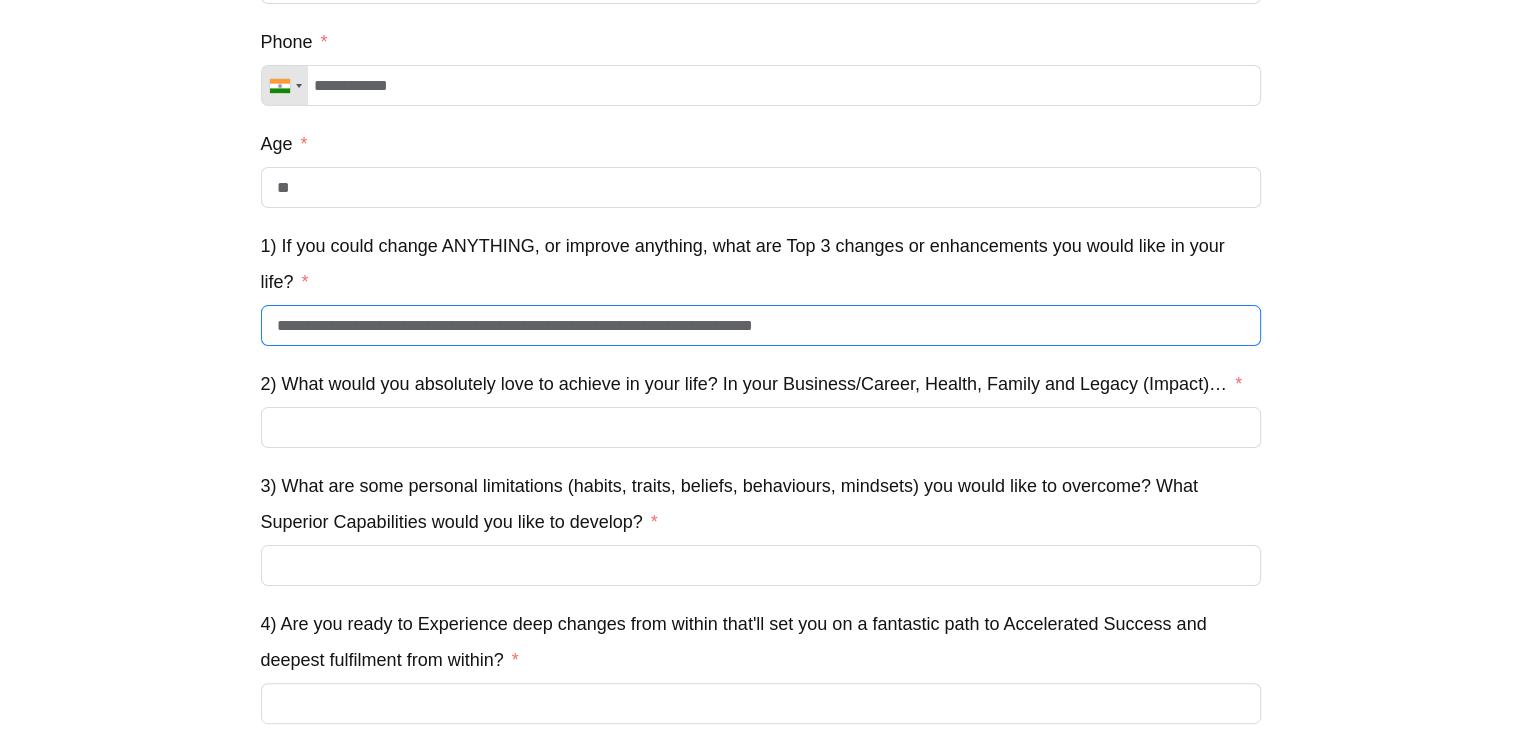 click on "**********" at bounding box center (761, 325) 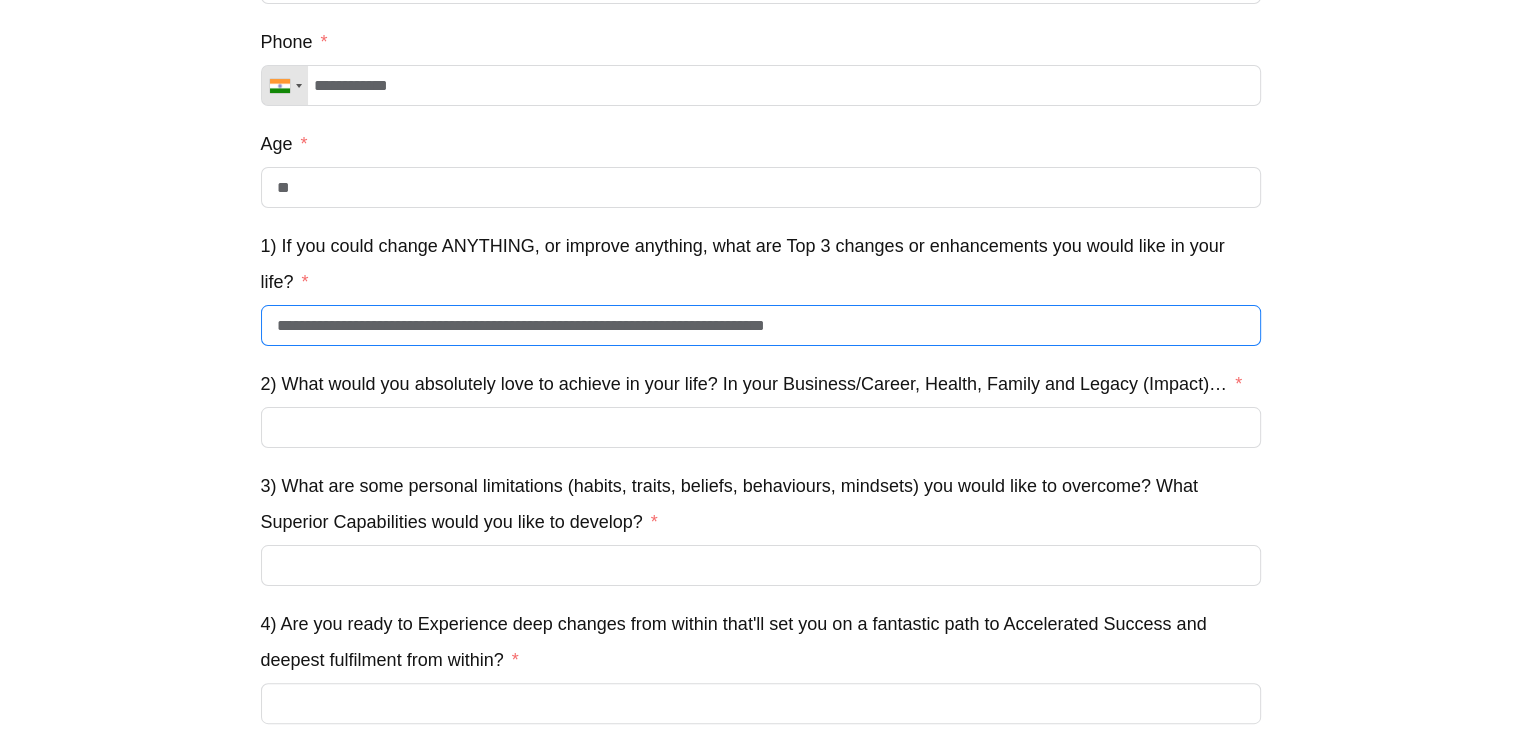 click on "**********" at bounding box center (761, 325) 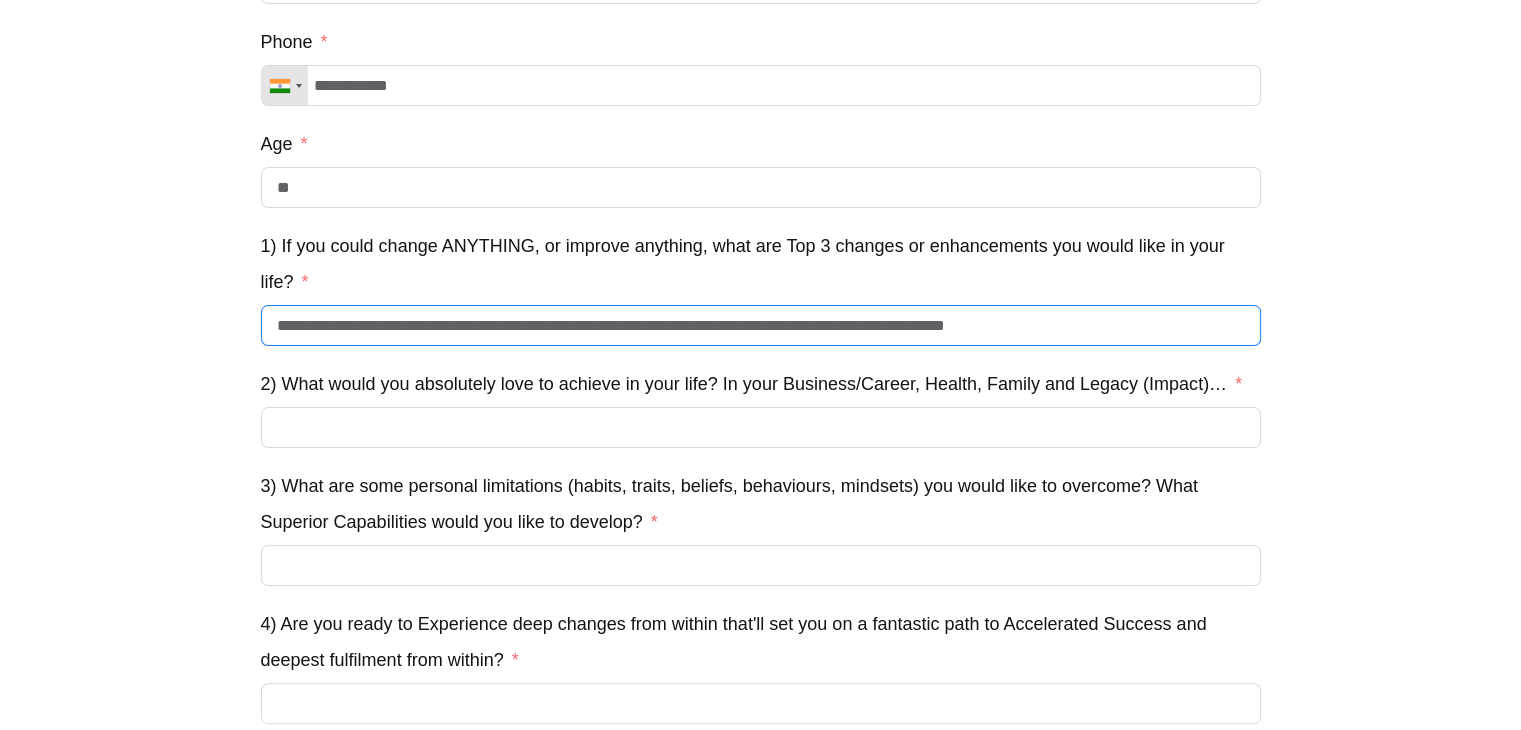 type on "**********" 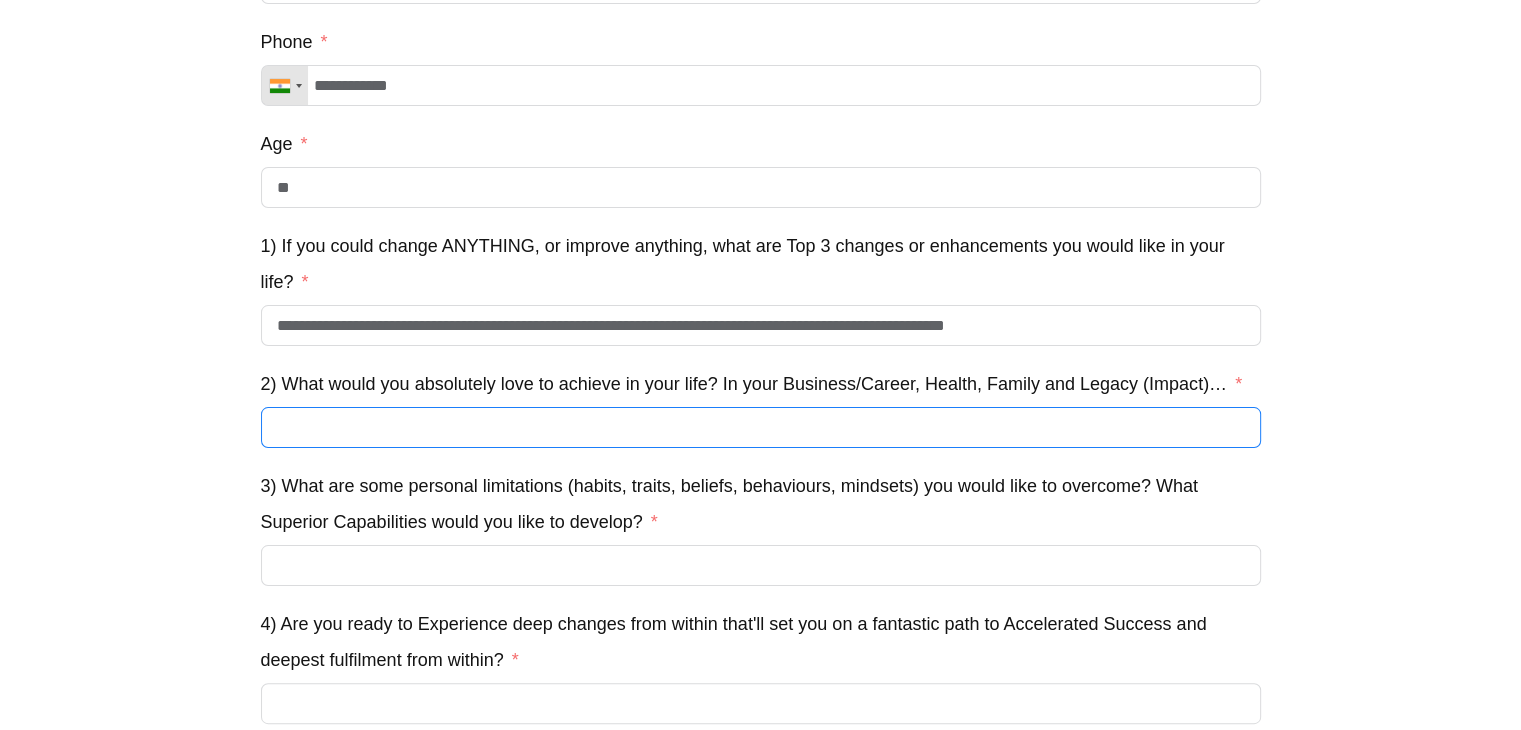 click on "2) What would you absolutely love to achieve in your life? In your Business/Career, Health, Family and Legacy (Impact)…" at bounding box center [761, 427] 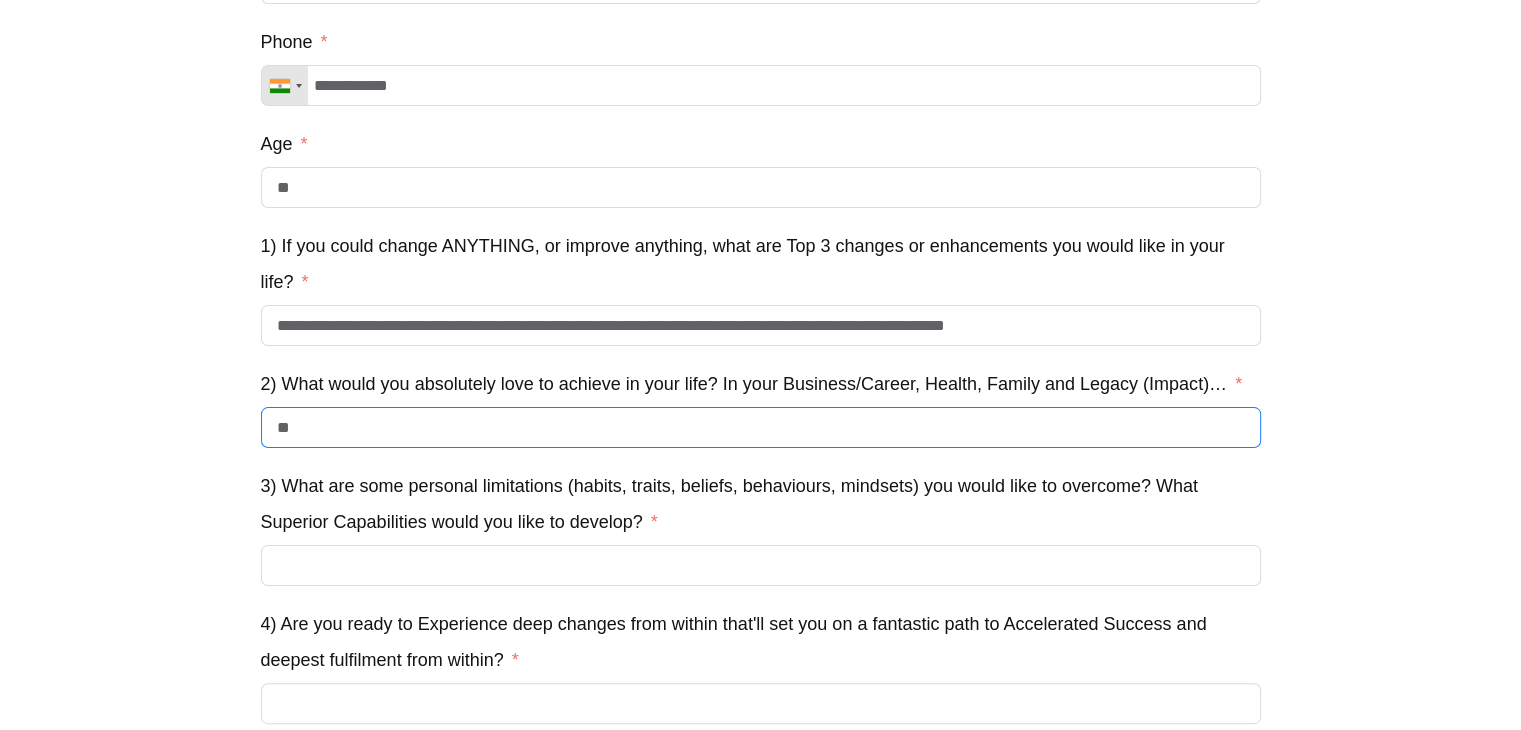 type on "*" 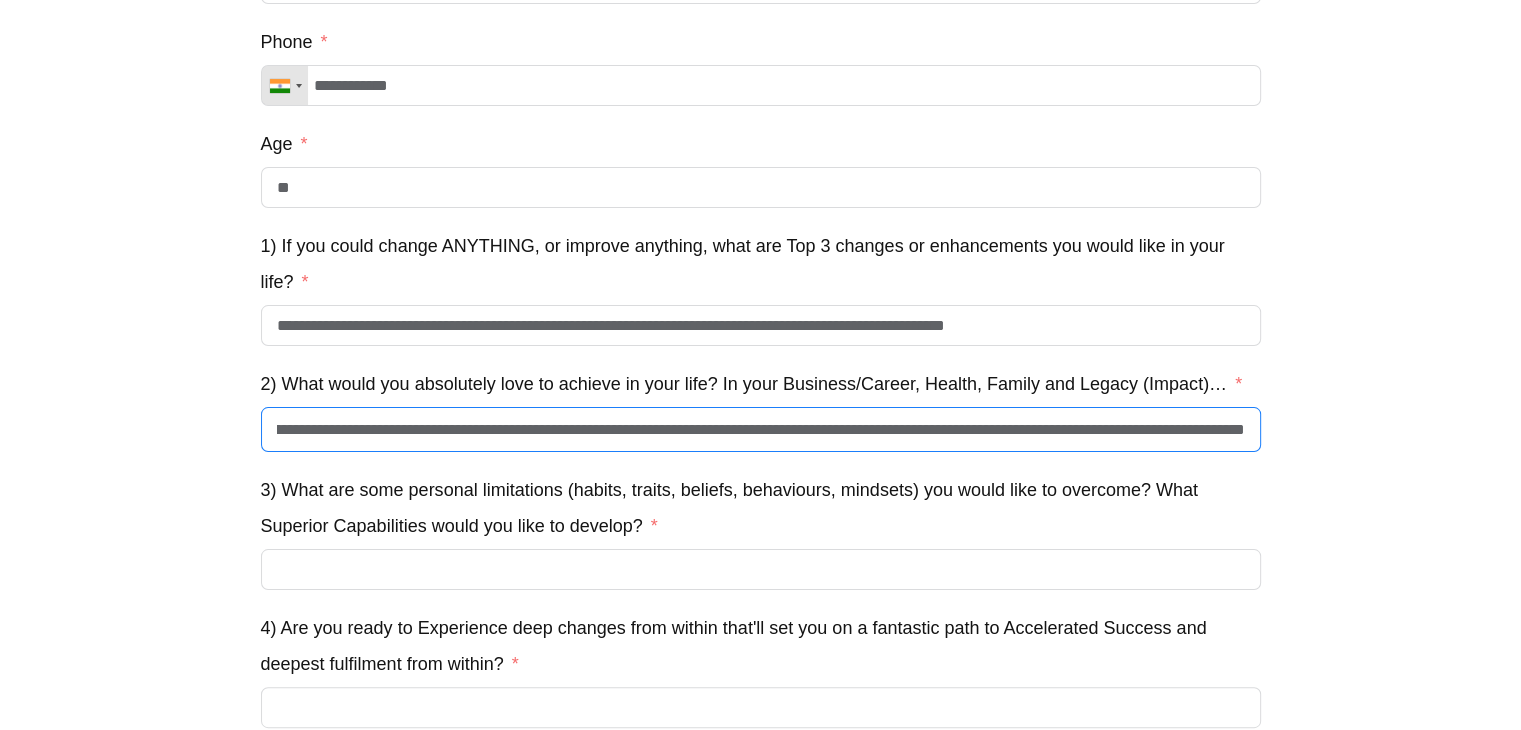 scroll, scrollTop: 0, scrollLeft: 387, axis: horizontal 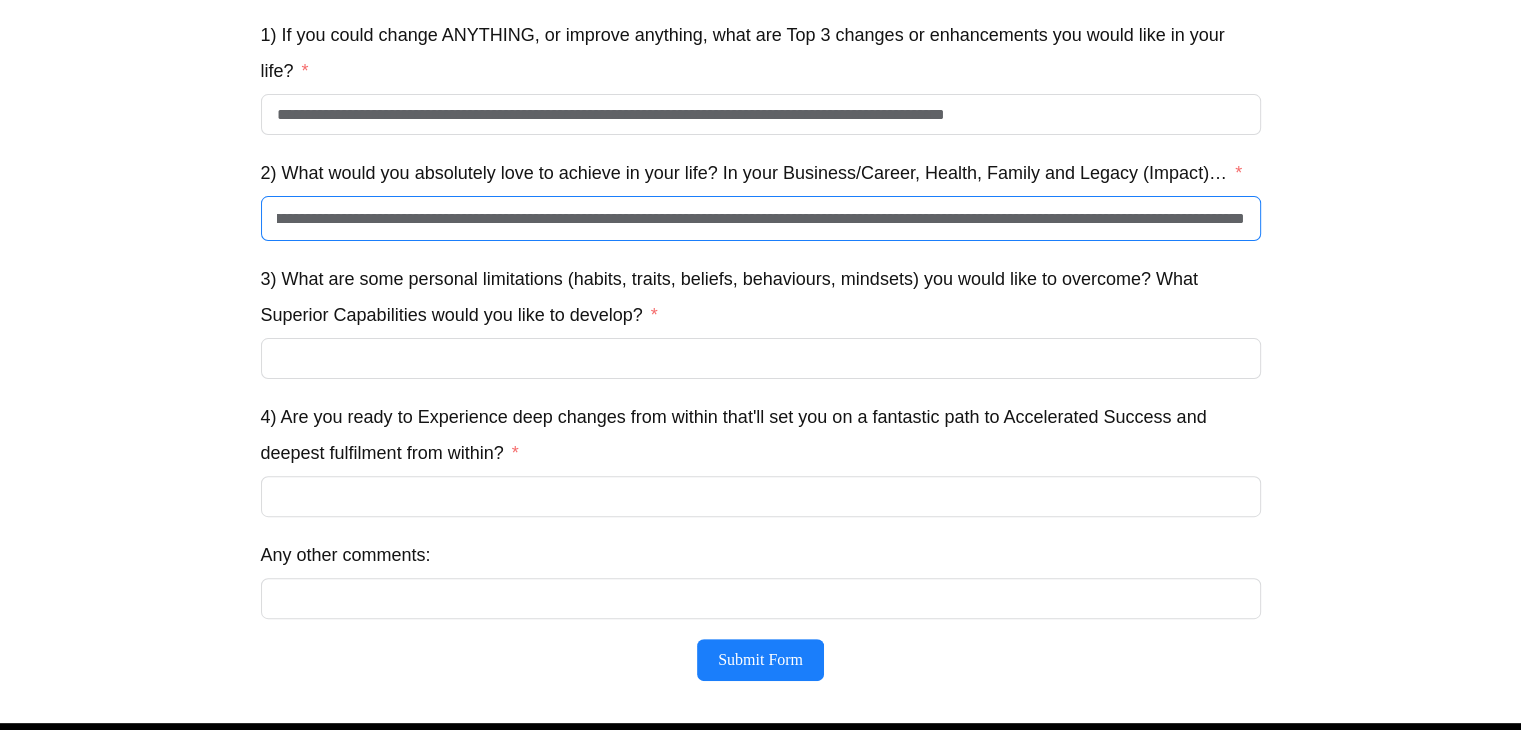 click on "**********" at bounding box center [761, 218] 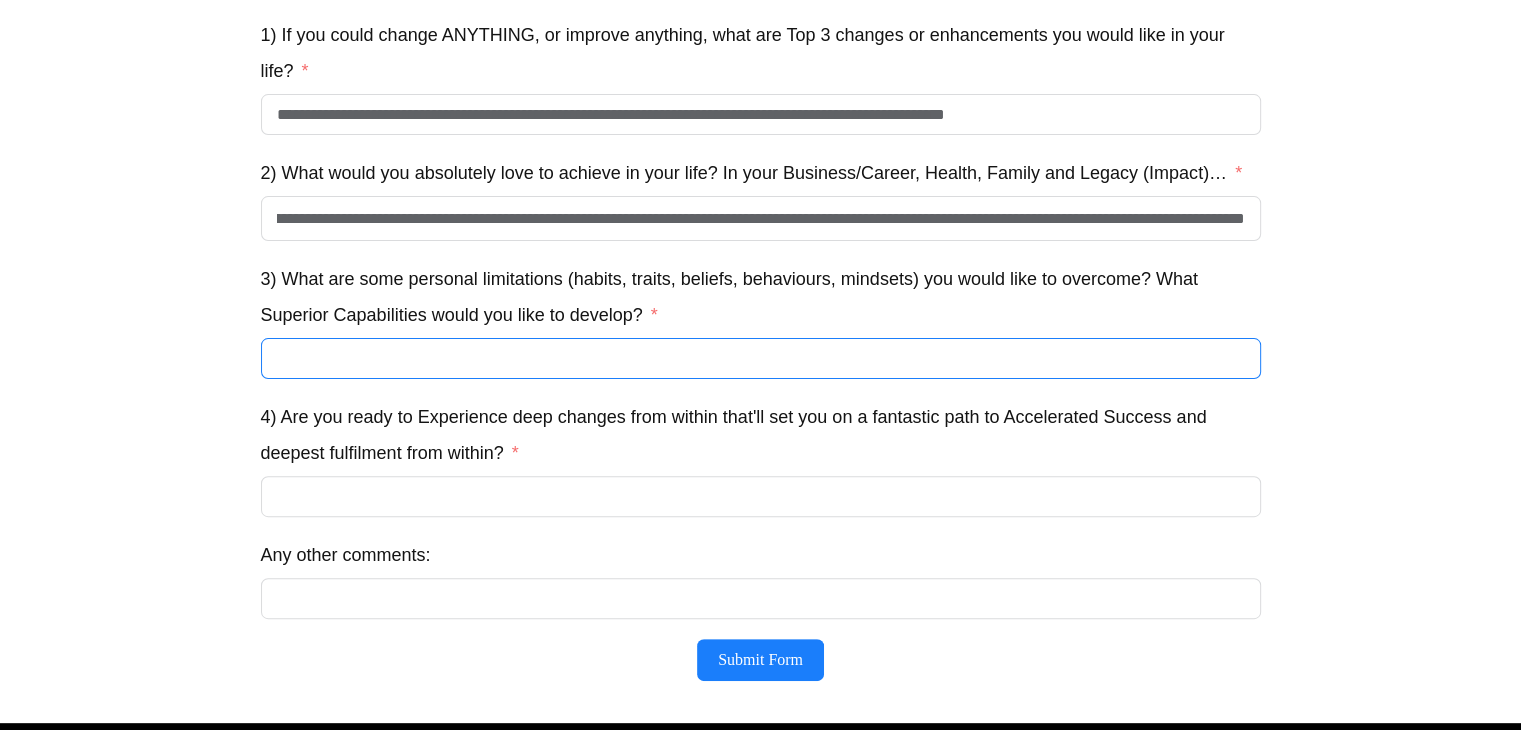 scroll, scrollTop: 0, scrollLeft: 0, axis: both 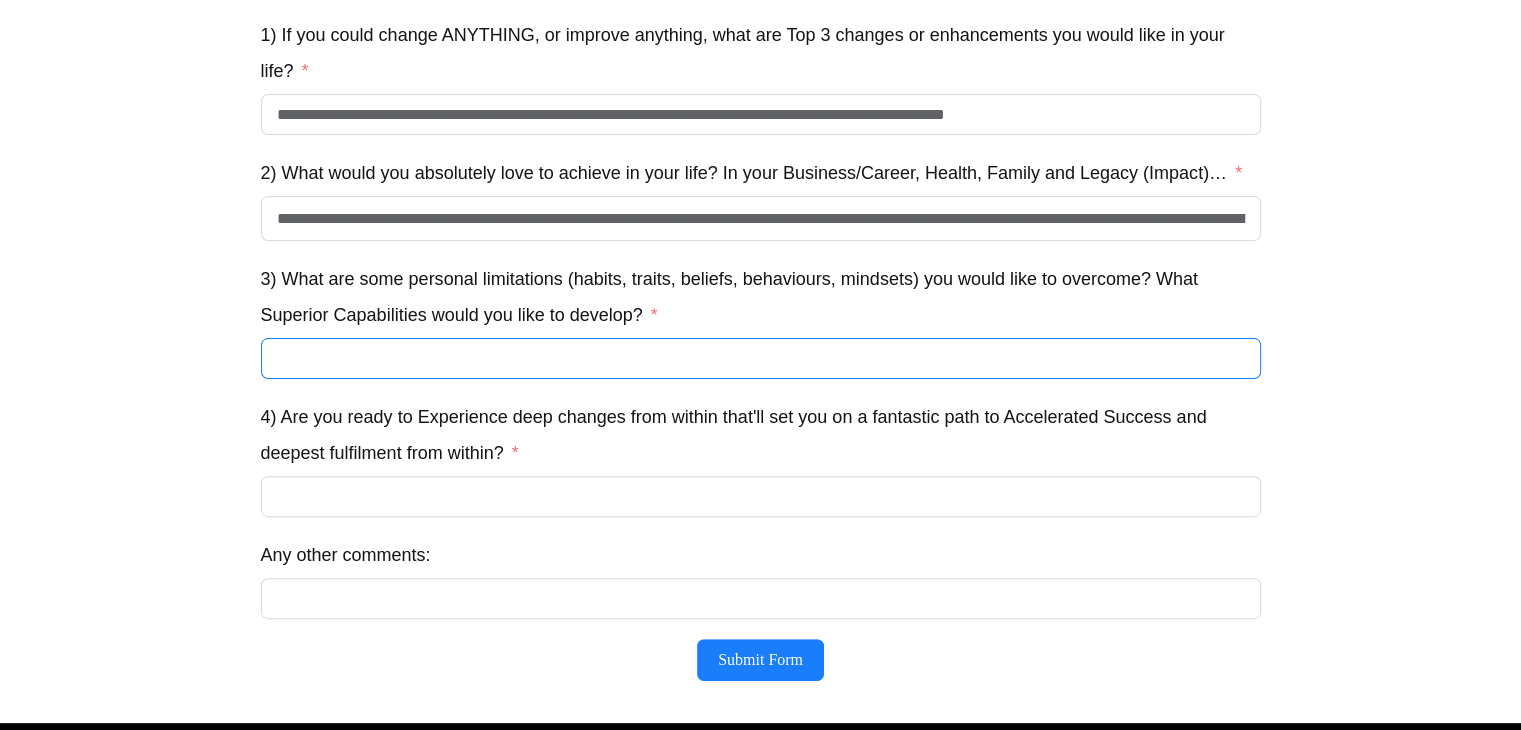 click on "3) What are some personal limitations (habits, traits, beliefs, behaviours, mindsets) you would like to overcome? What Superior Capabilities would you like to develop?" at bounding box center (761, 358) 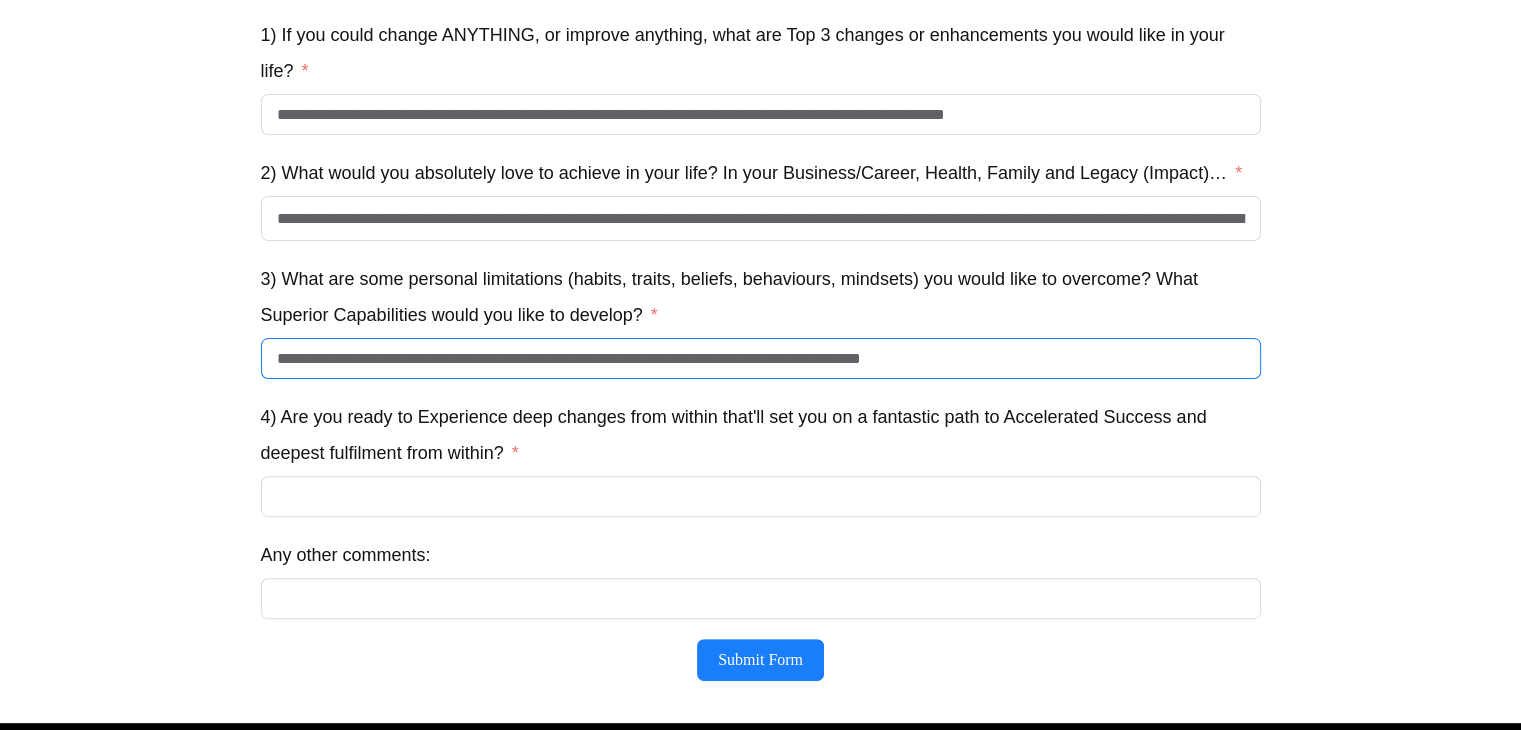 click on "**********" at bounding box center [761, 358] 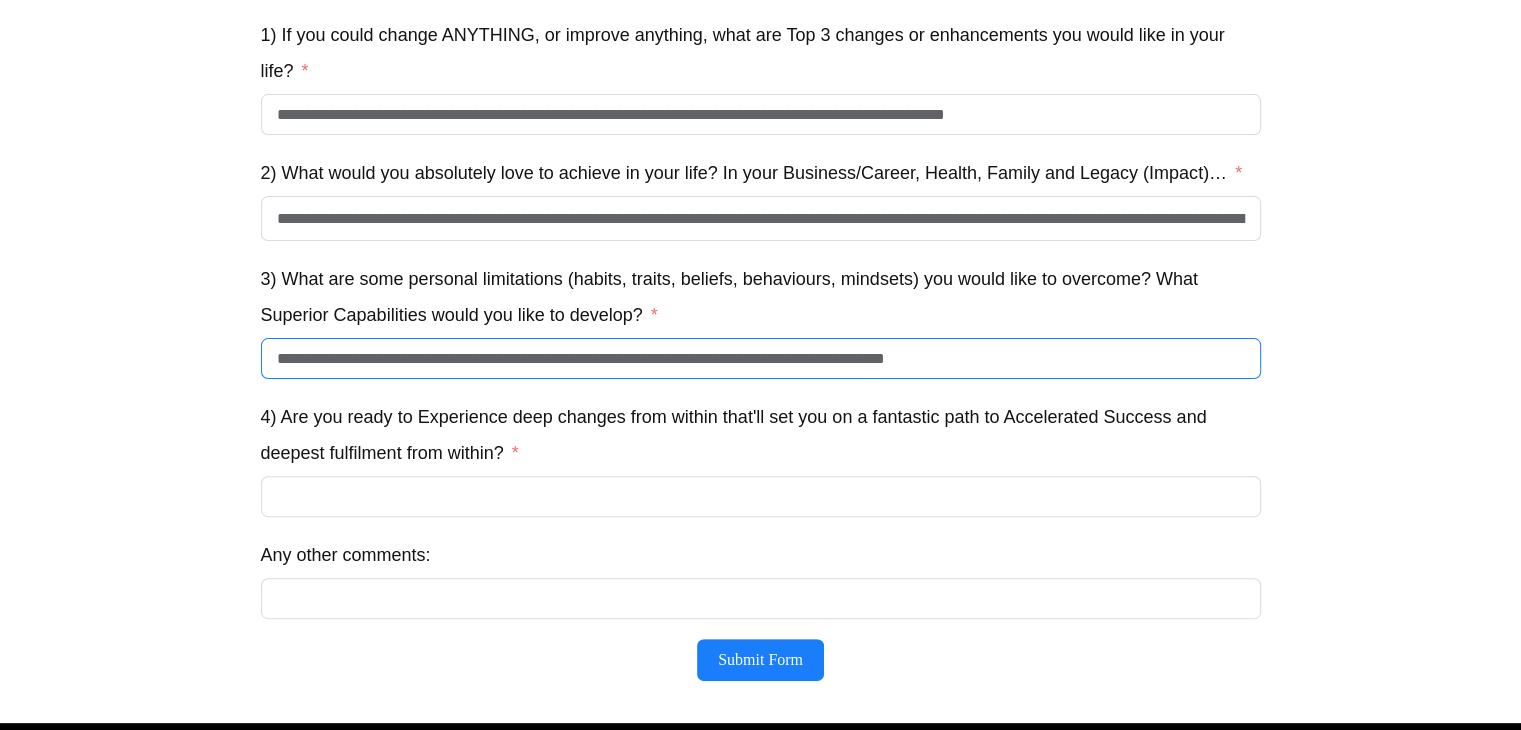 click on "**********" at bounding box center (761, 358) 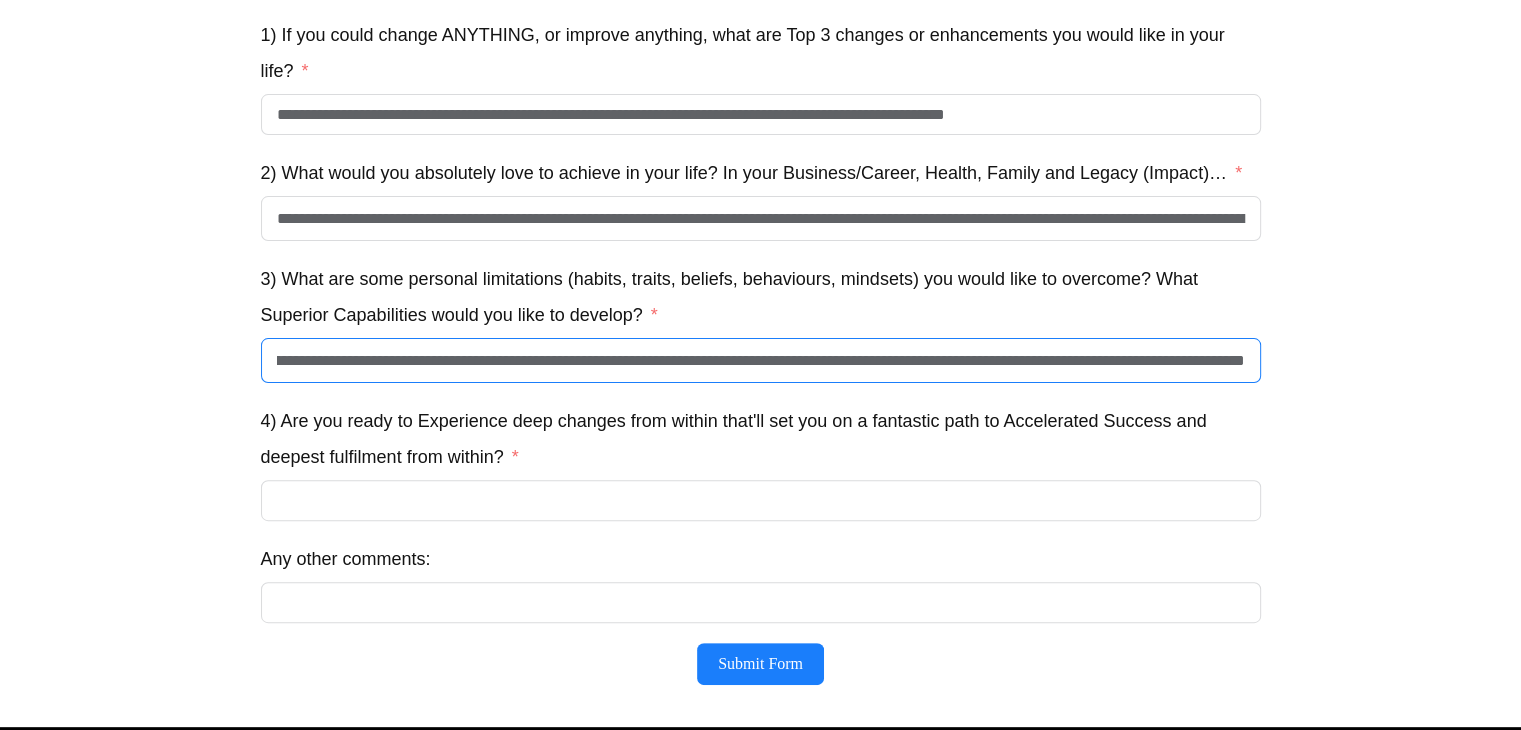 scroll, scrollTop: 0, scrollLeft: 409, axis: horizontal 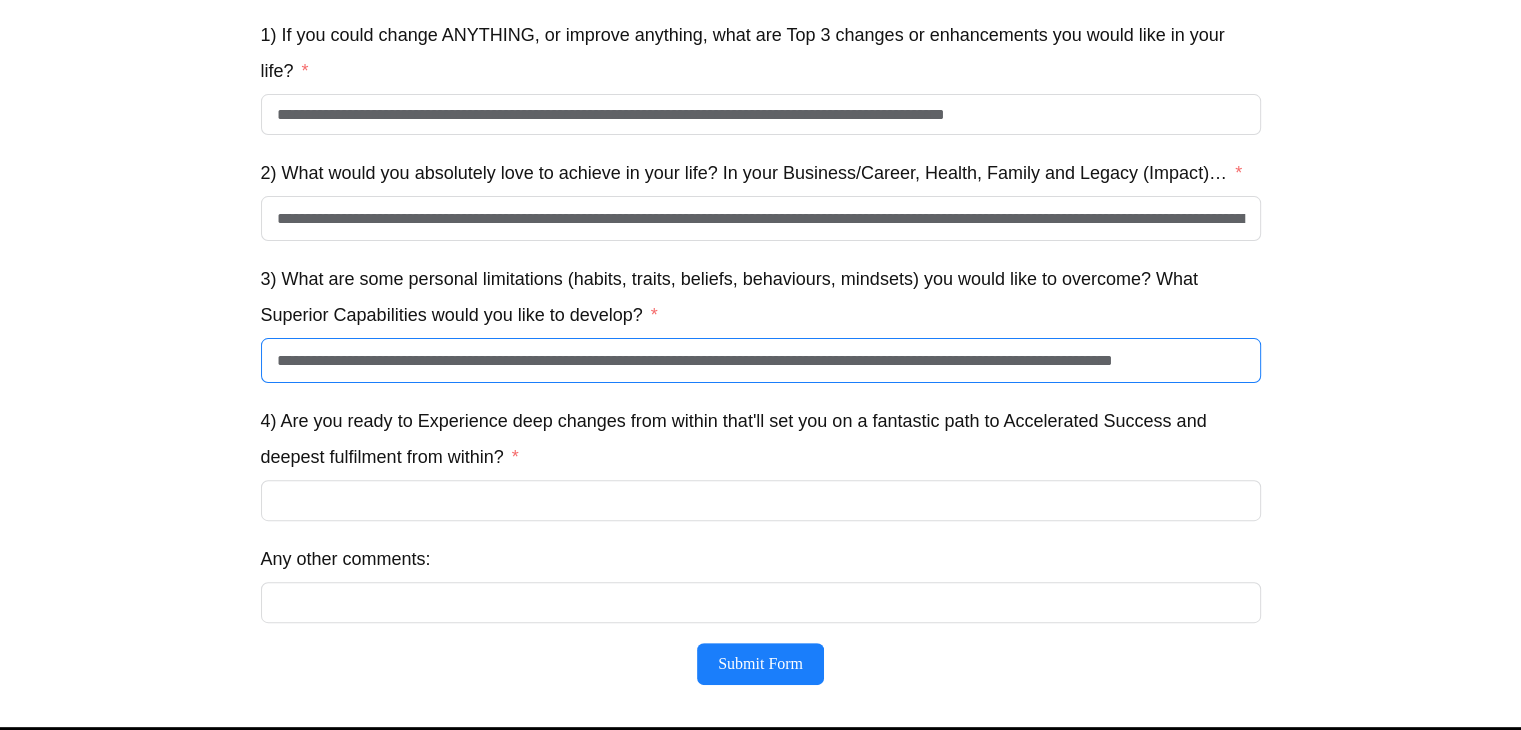 click on "**********" at bounding box center [761, 360] 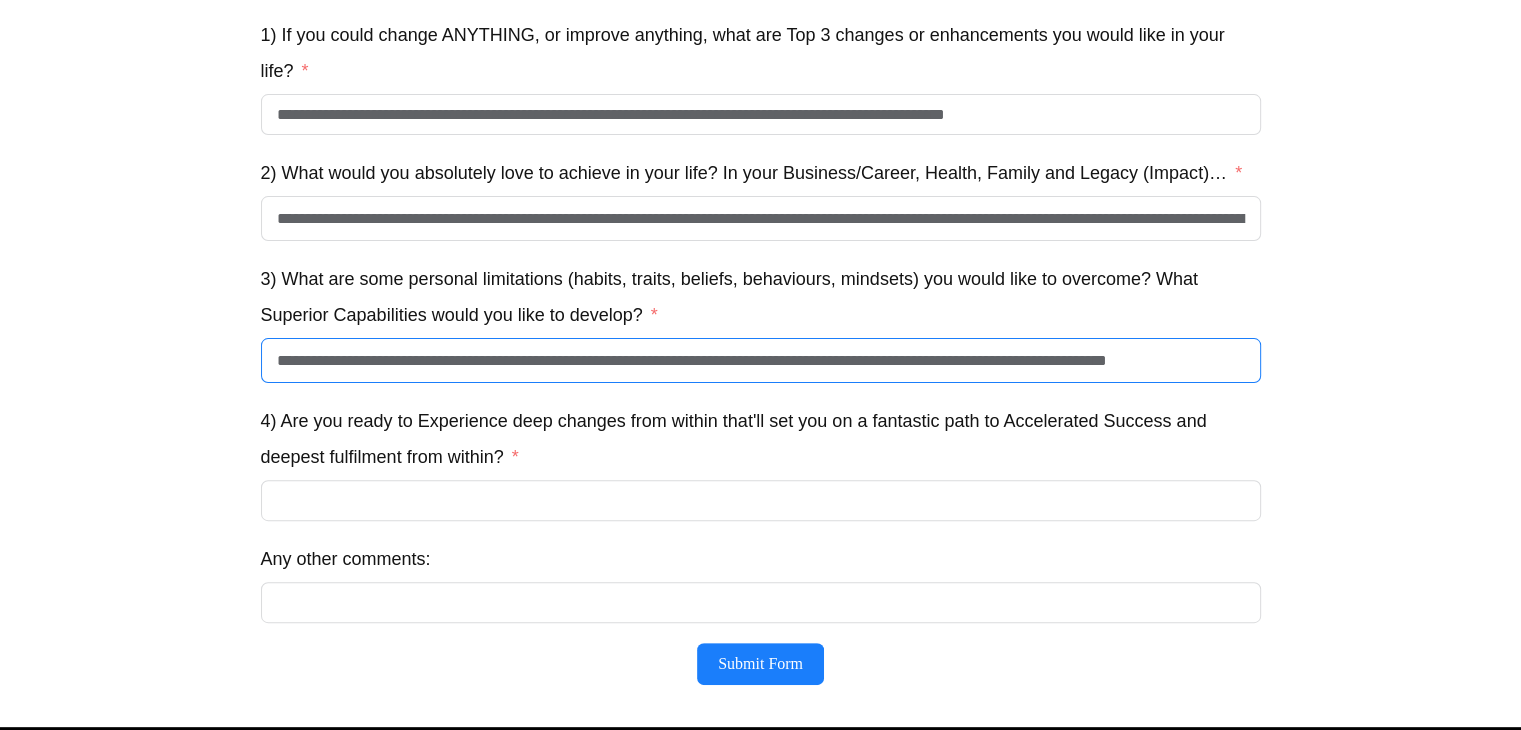 scroll, scrollTop: 0, scrollLeft: 0, axis: both 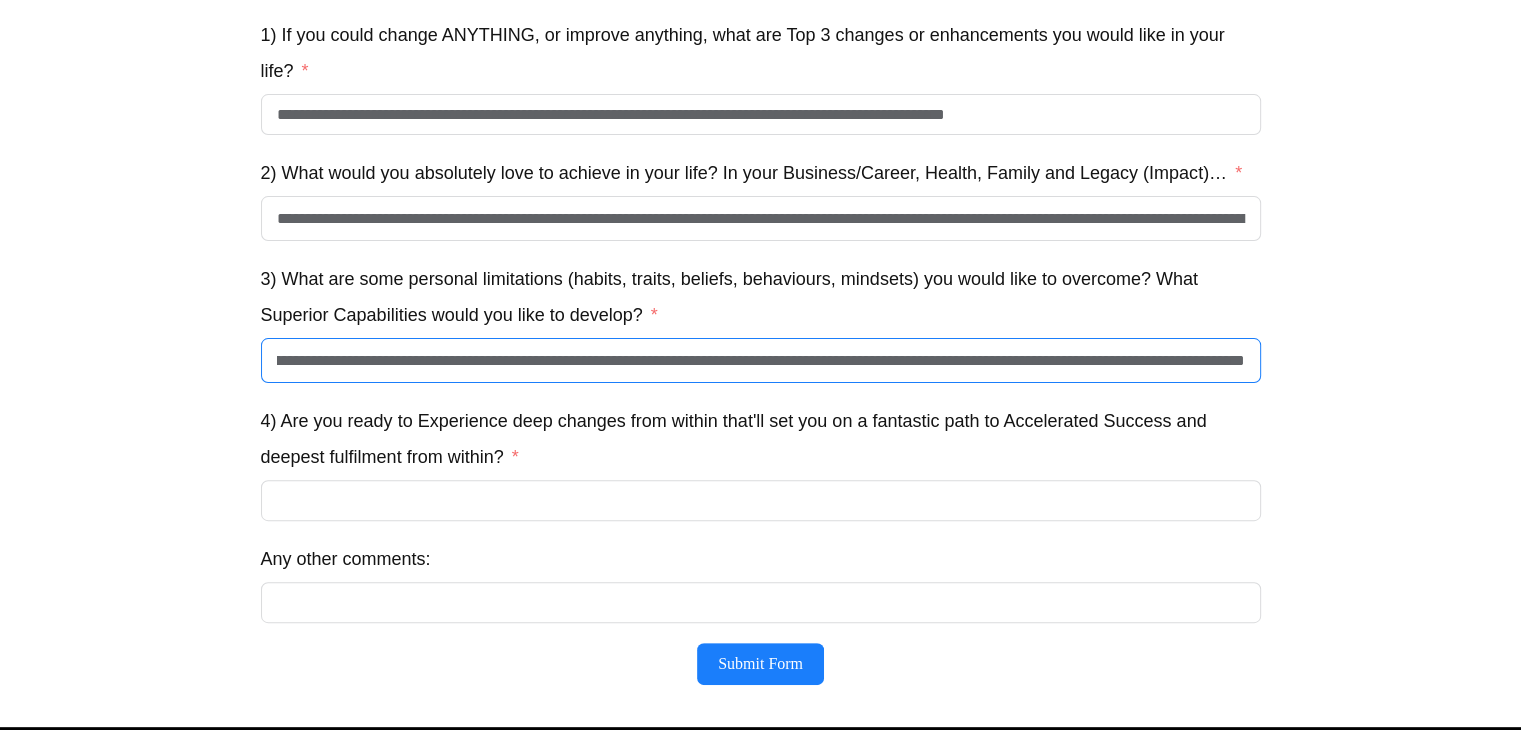 click on "**********" at bounding box center (761, 360) 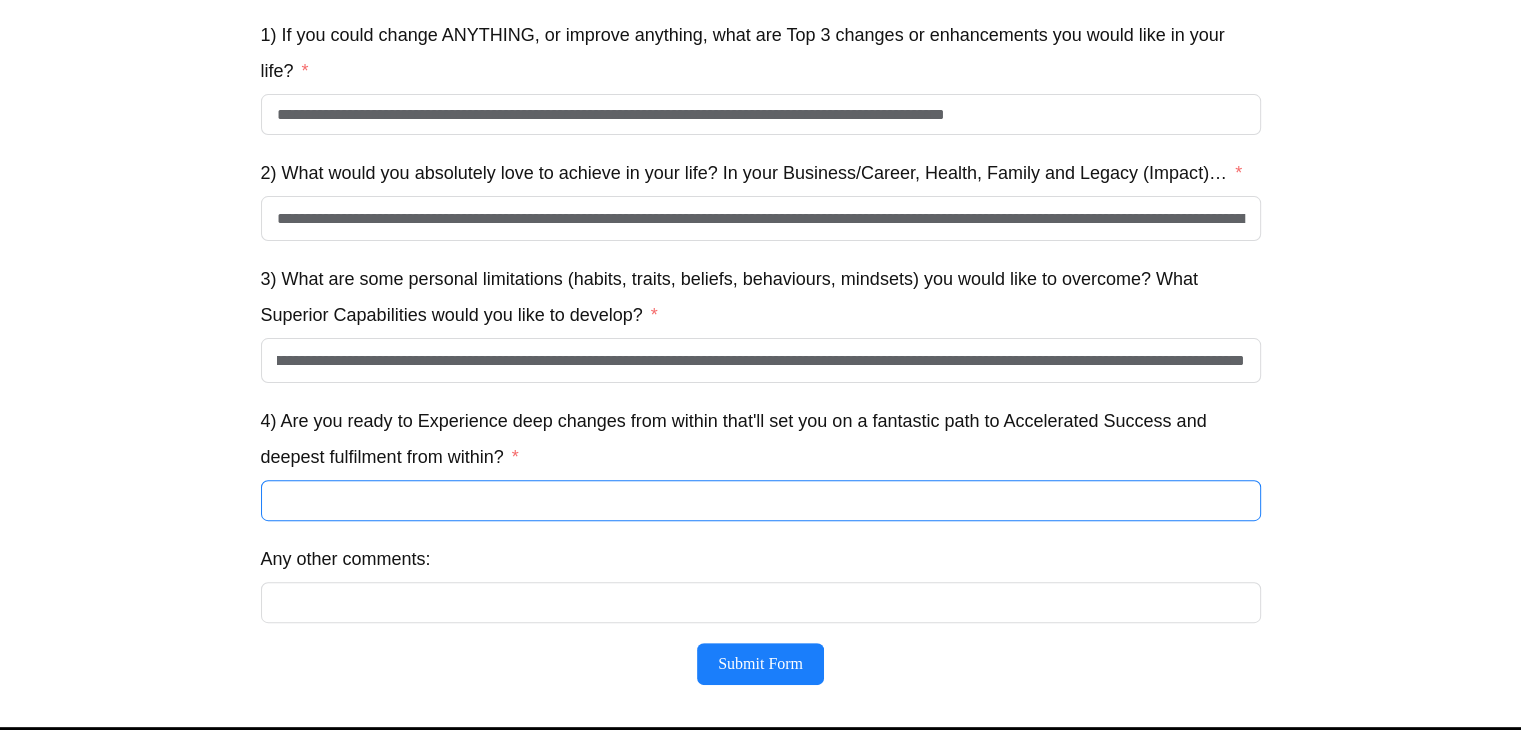 scroll, scrollTop: 0, scrollLeft: 0, axis: both 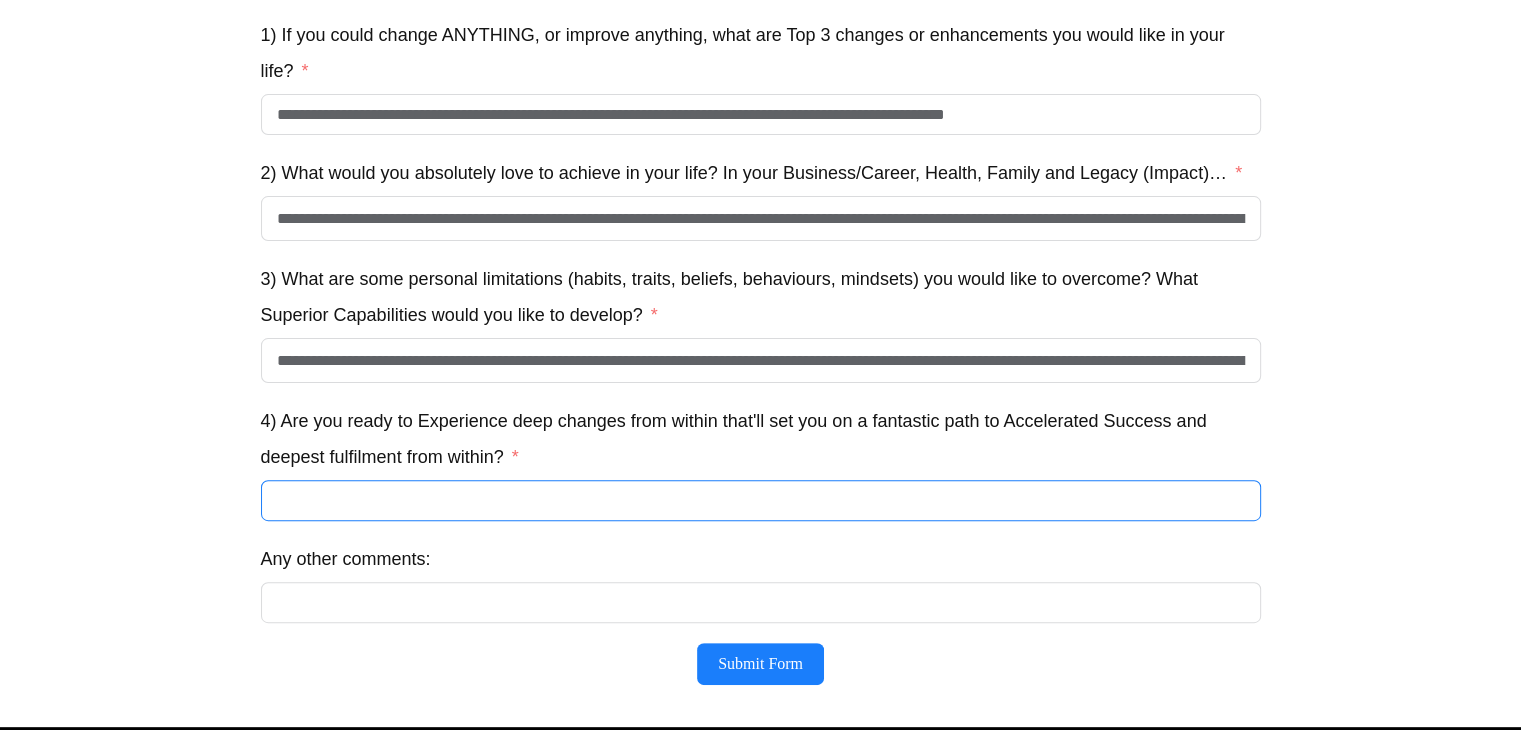 click on "4) Are you ready to Experience deep changes from within that'll set you on a fantastic path to Accelerated Success and deepest fulfilment from within?" at bounding box center [761, 500] 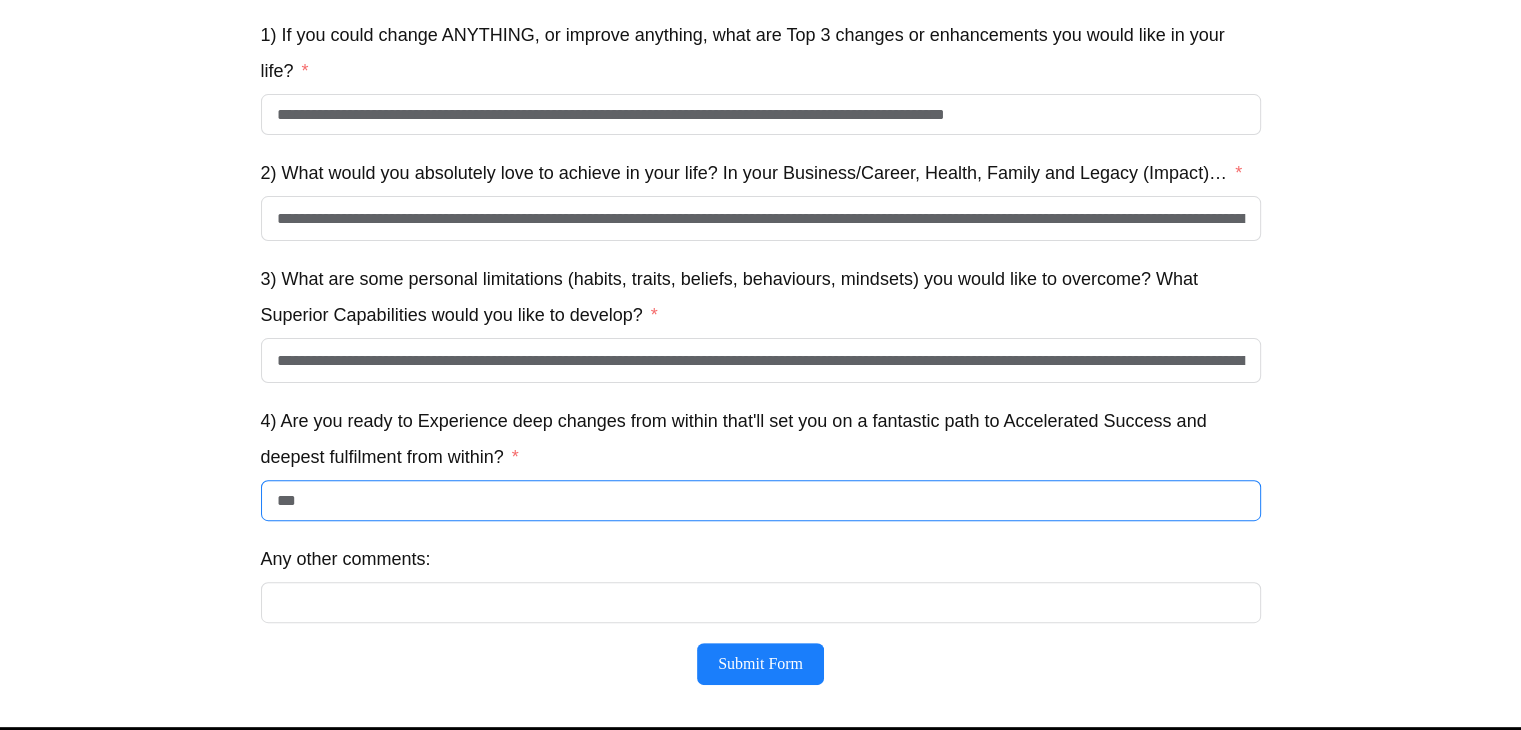 type on "***" 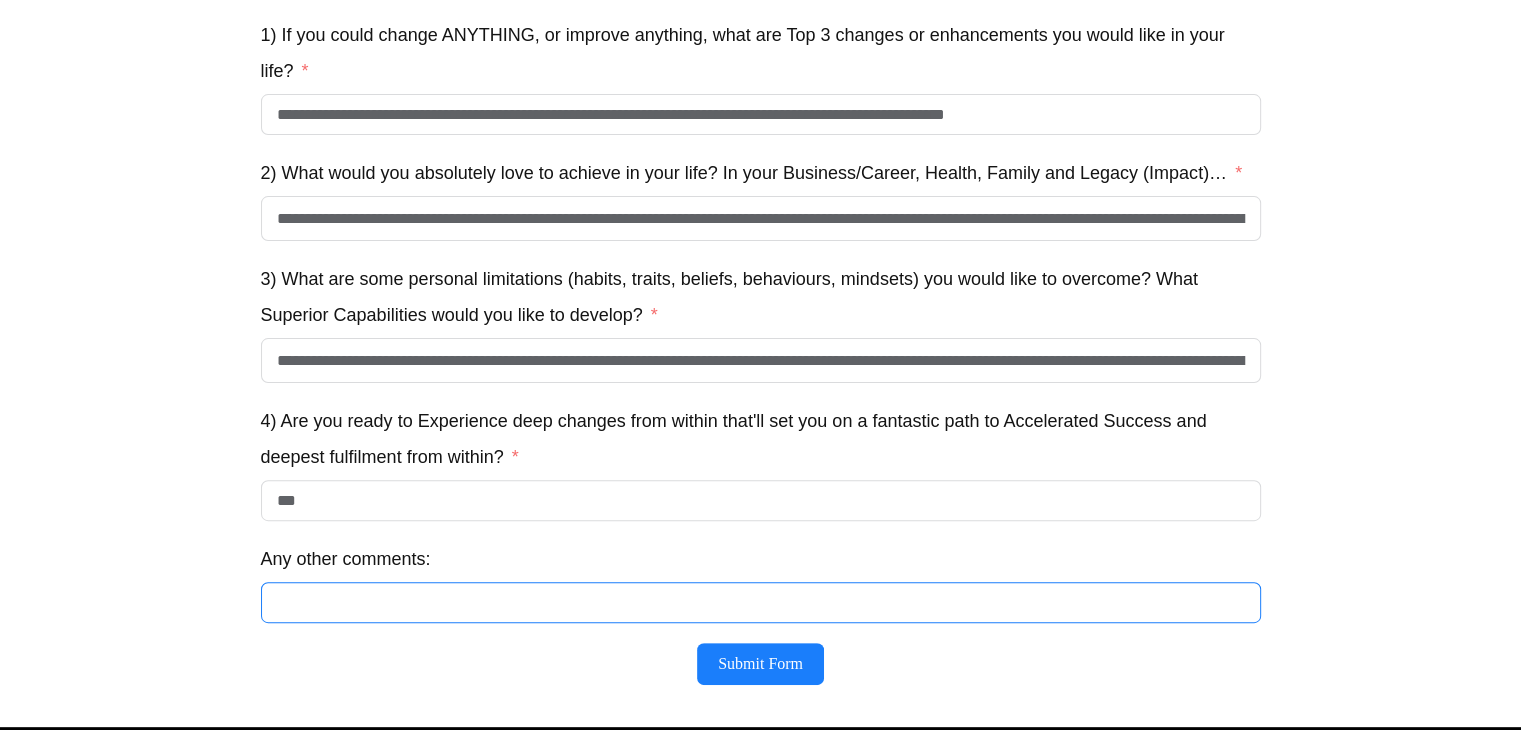 click on "Any other comments:" at bounding box center (761, 602) 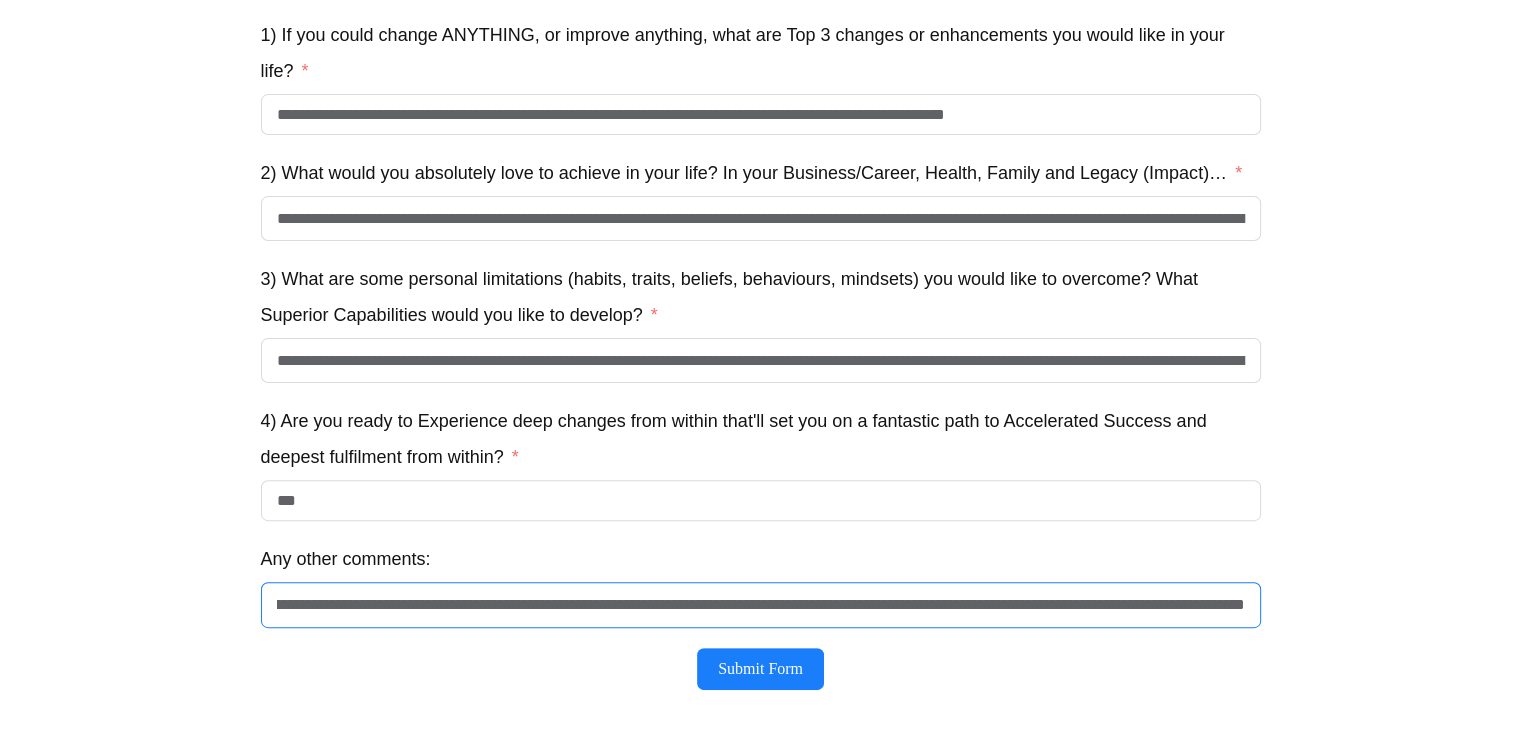 scroll, scrollTop: 0, scrollLeft: 1156, axis: horizontal 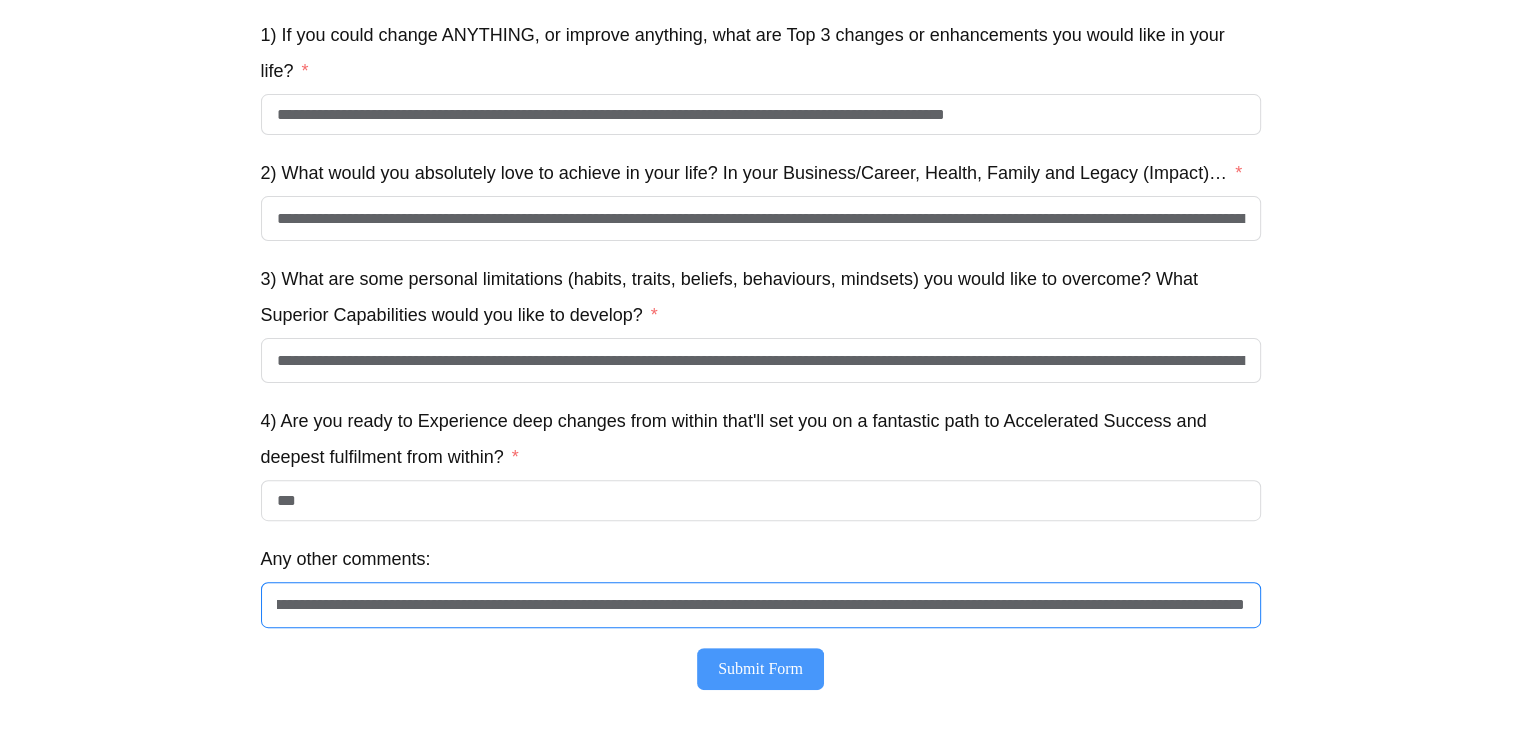 type on "**********" 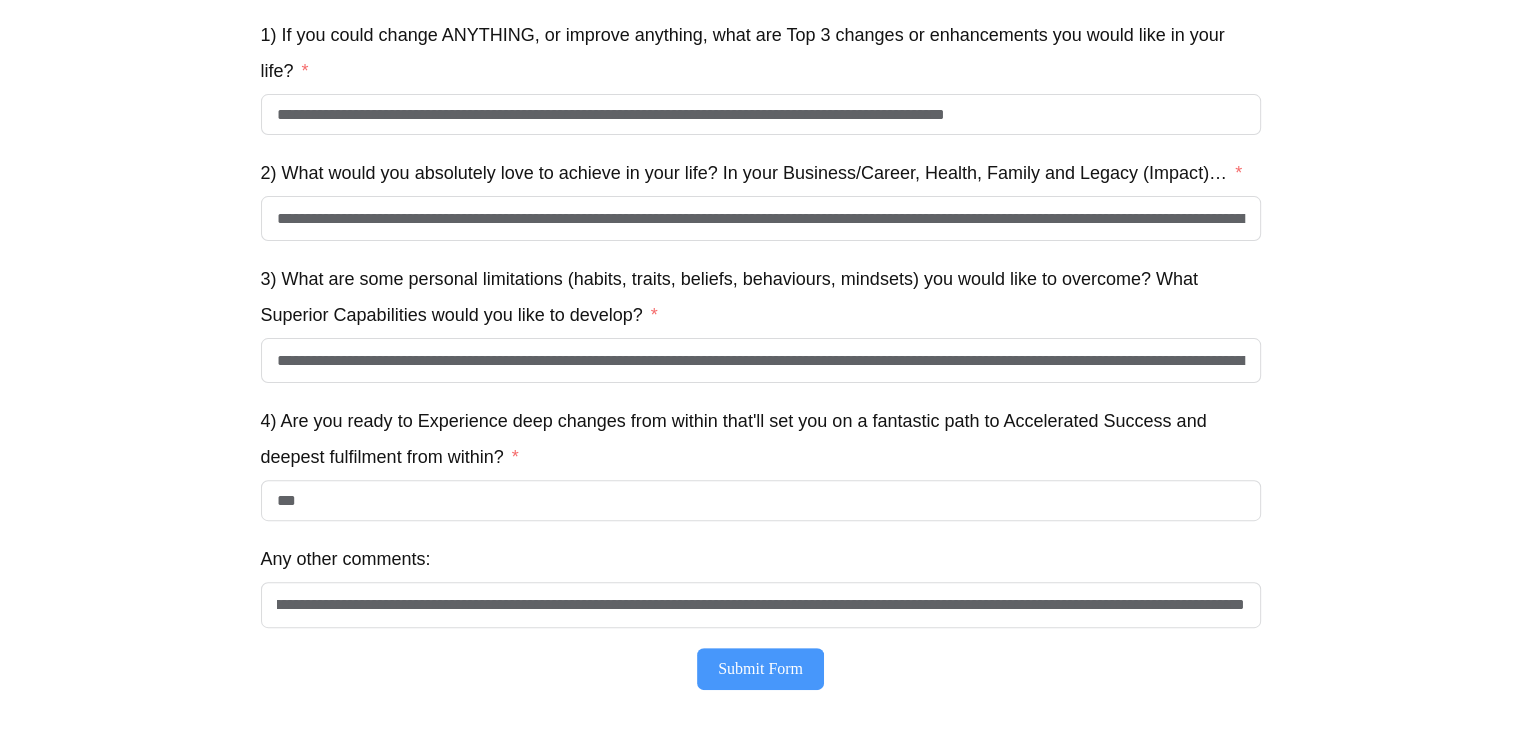 scroll, scrollTop: 0, scrollLeft: 0, axis: both 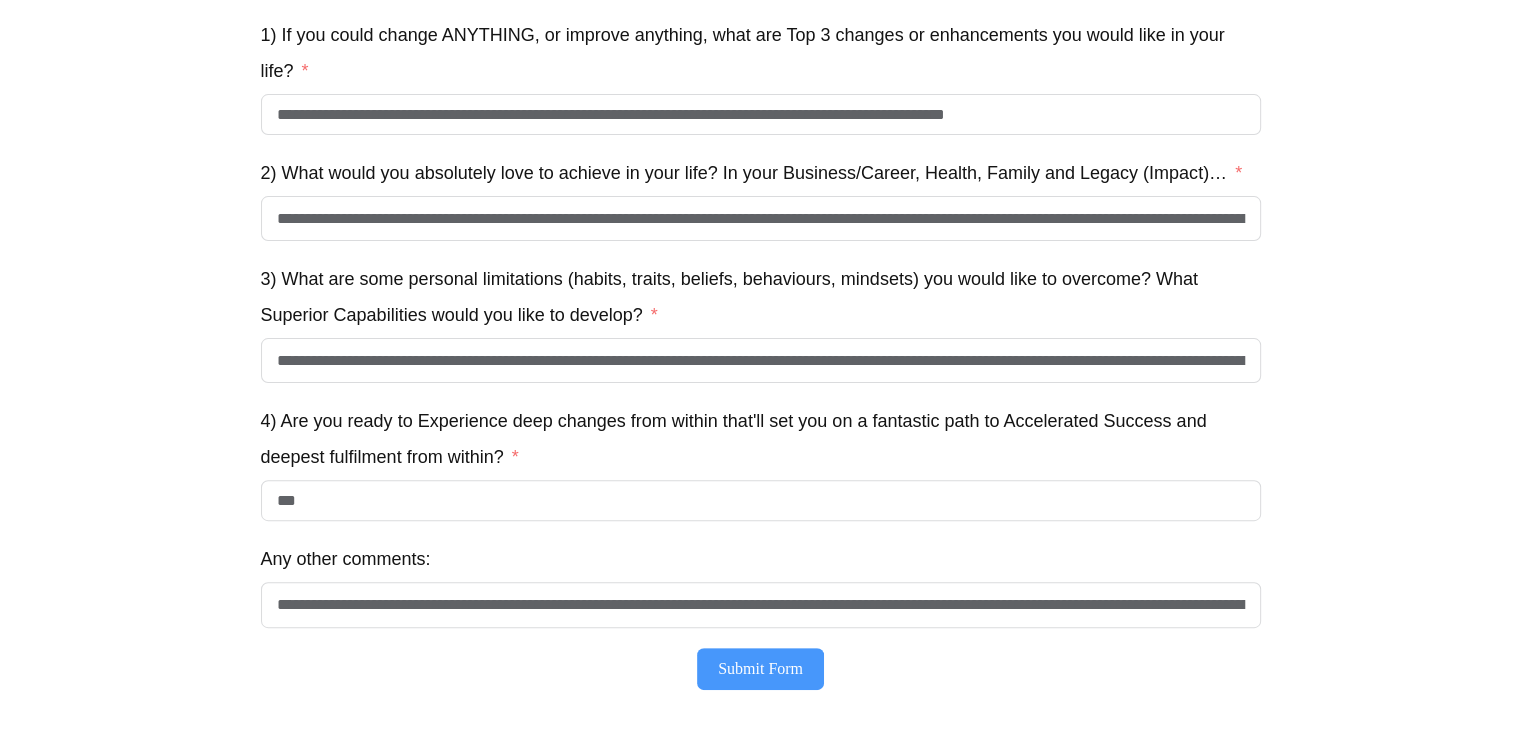 click on "Submit Form" at bounding box center (760, 669) 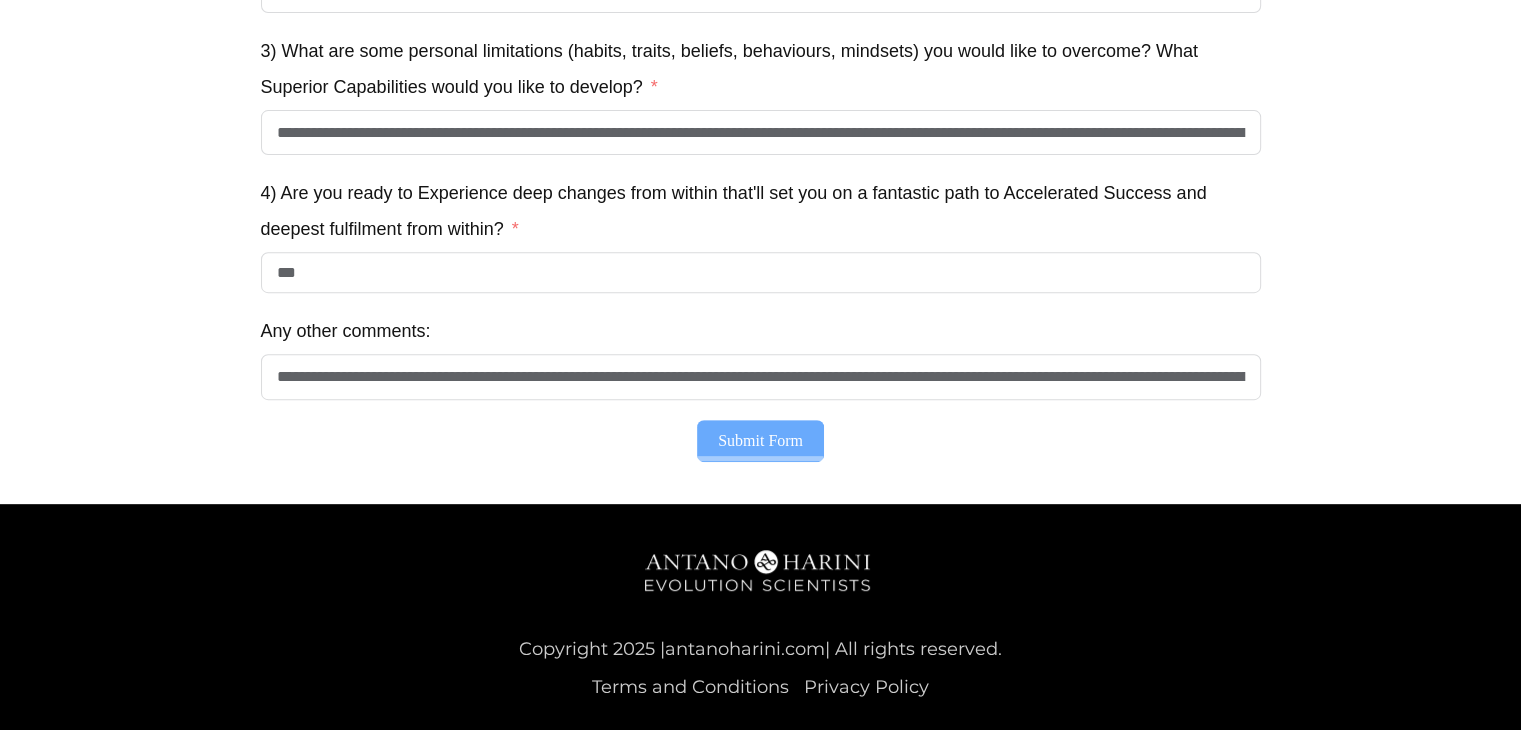 scroll, scrollTop: 800, scrollLeft: 0, axis: vertical 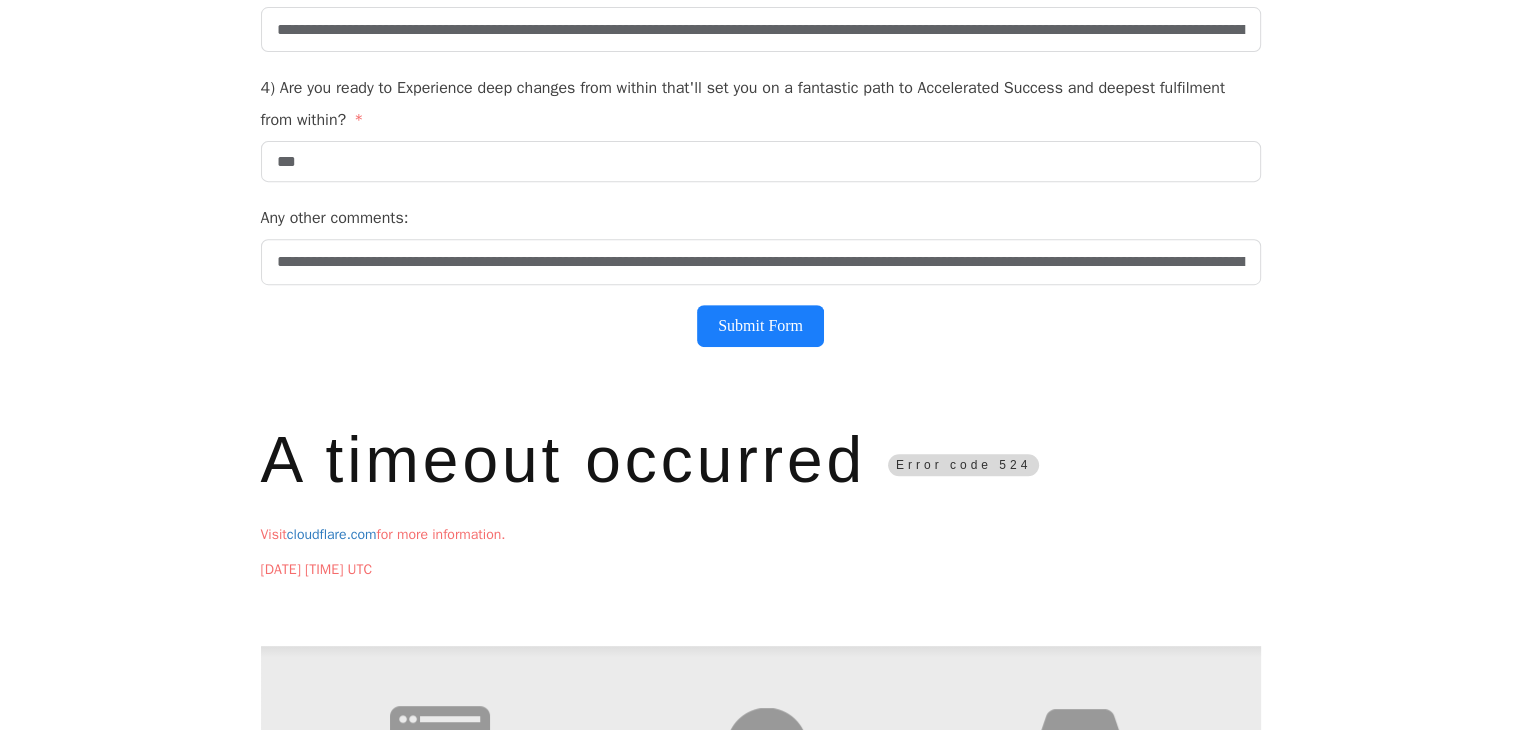 click on "Submit Form" at bounding box center [761, 326] 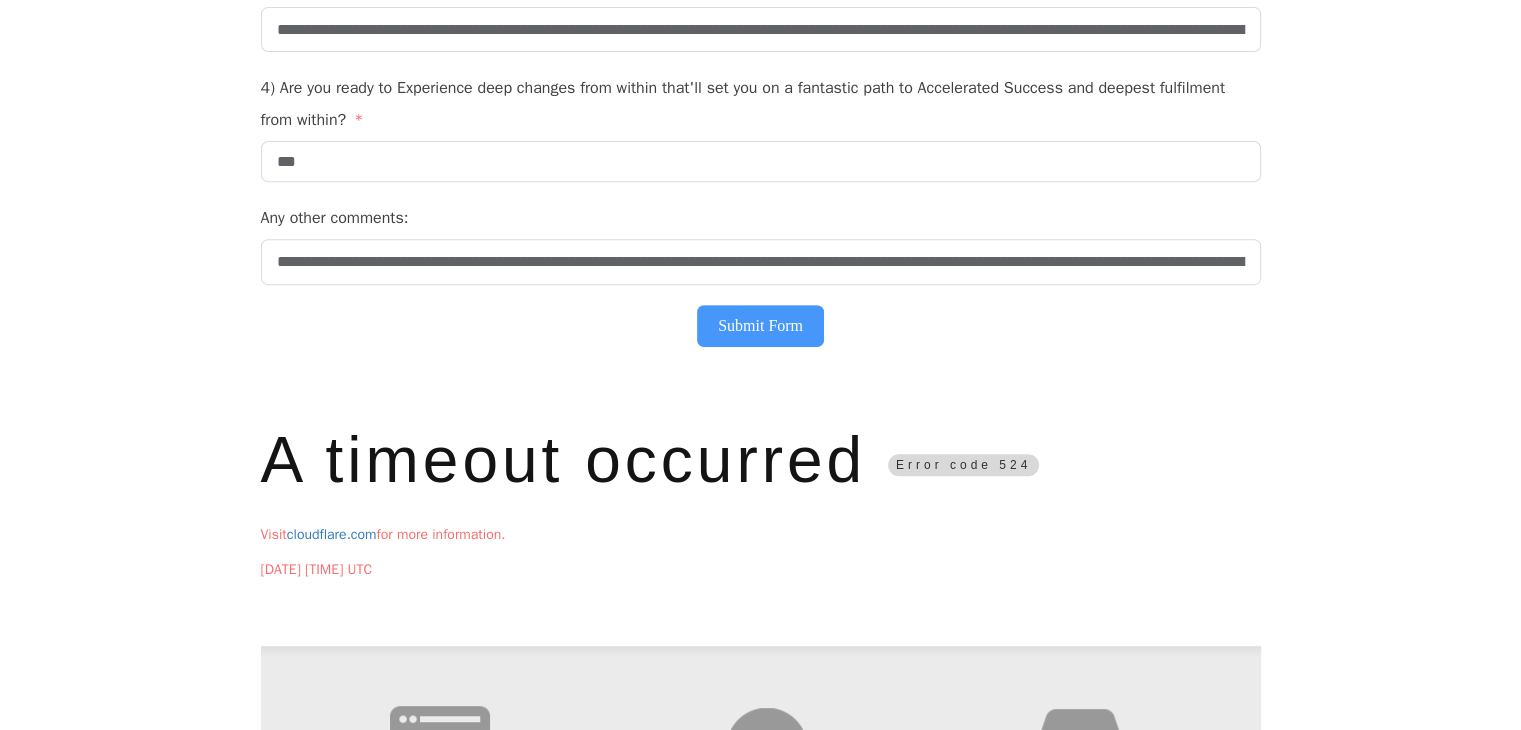 click on "Submit Form" at bounding box center [760, 326] 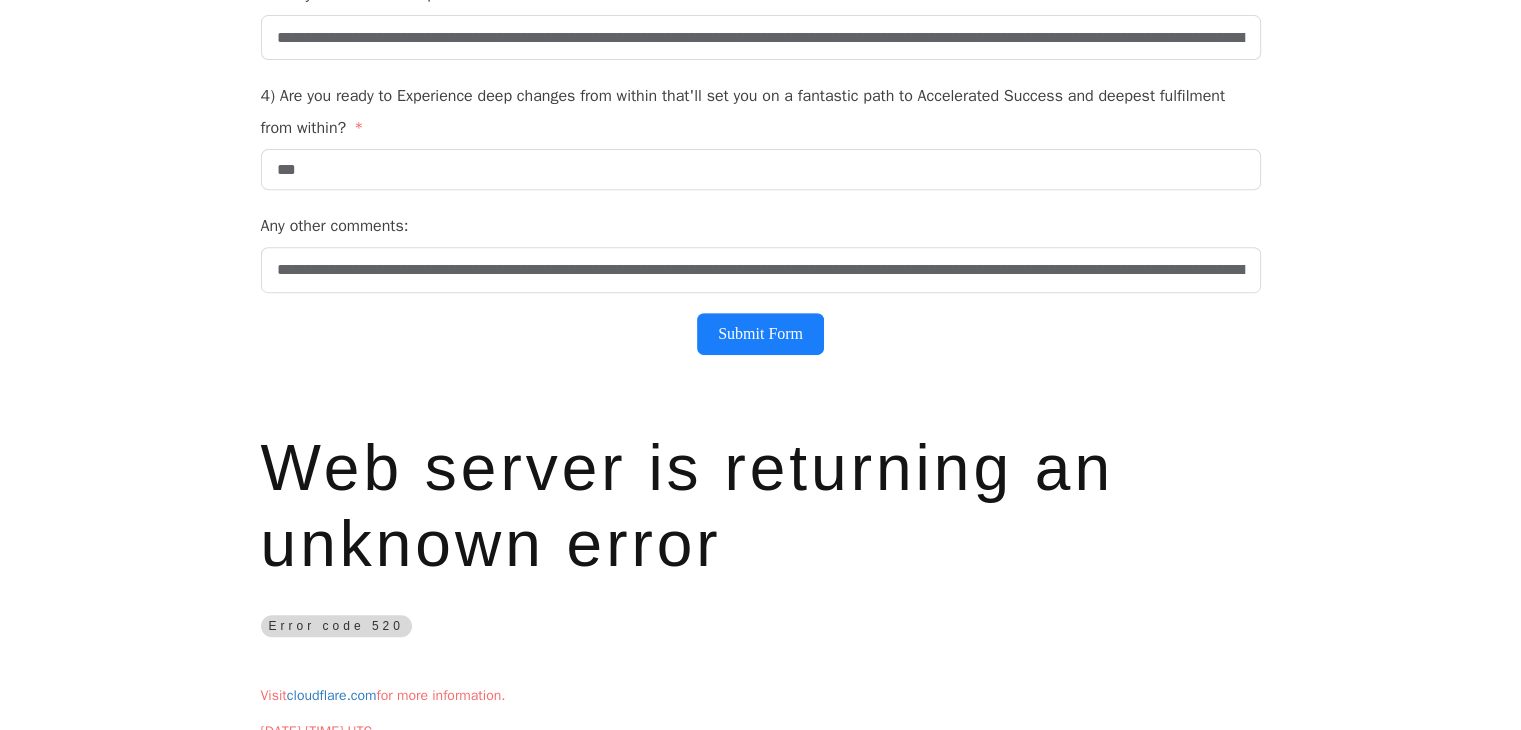 scroll, scrollTop: 1194, scrollLeft: 0, axis: vertical 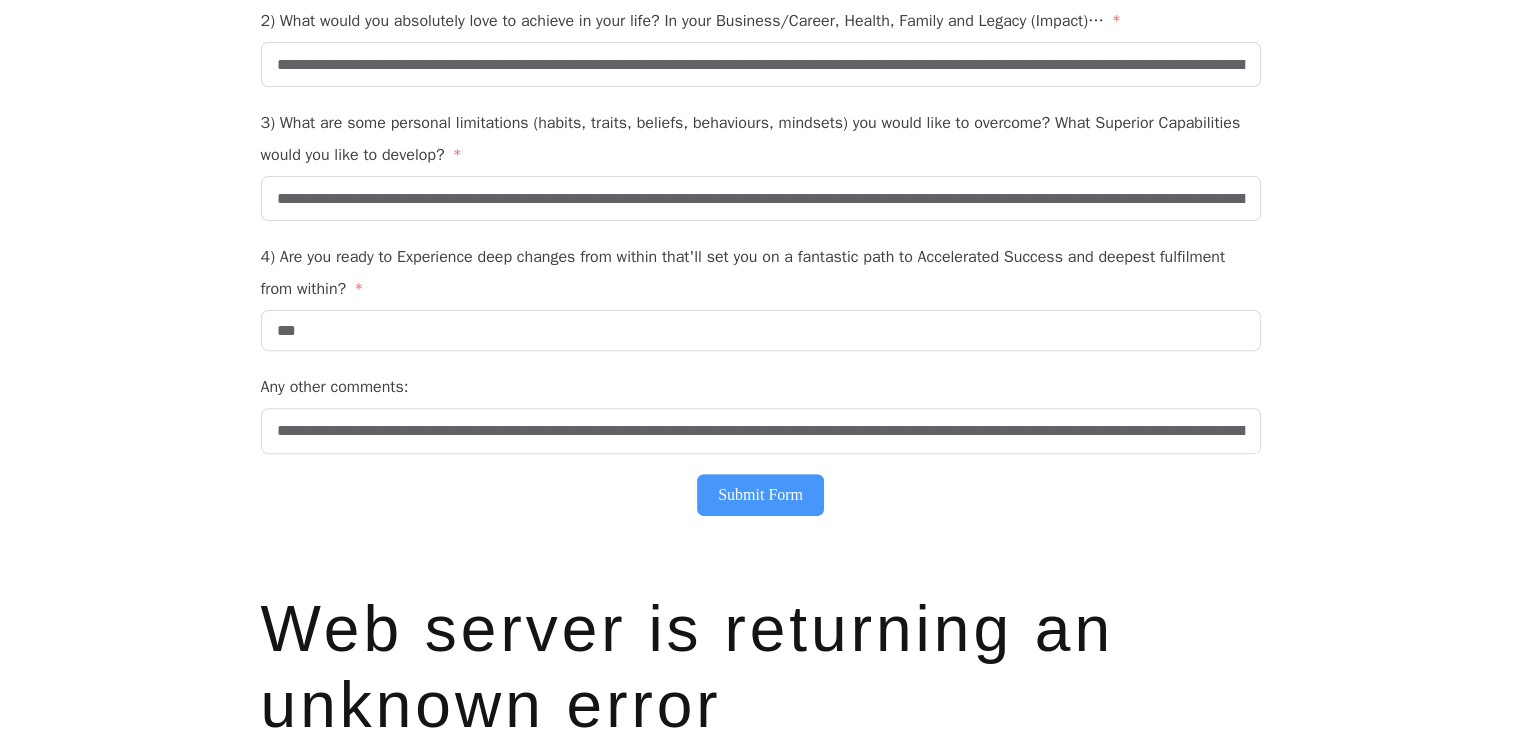 click on "Submit Form" at bounding box center (760, 495) 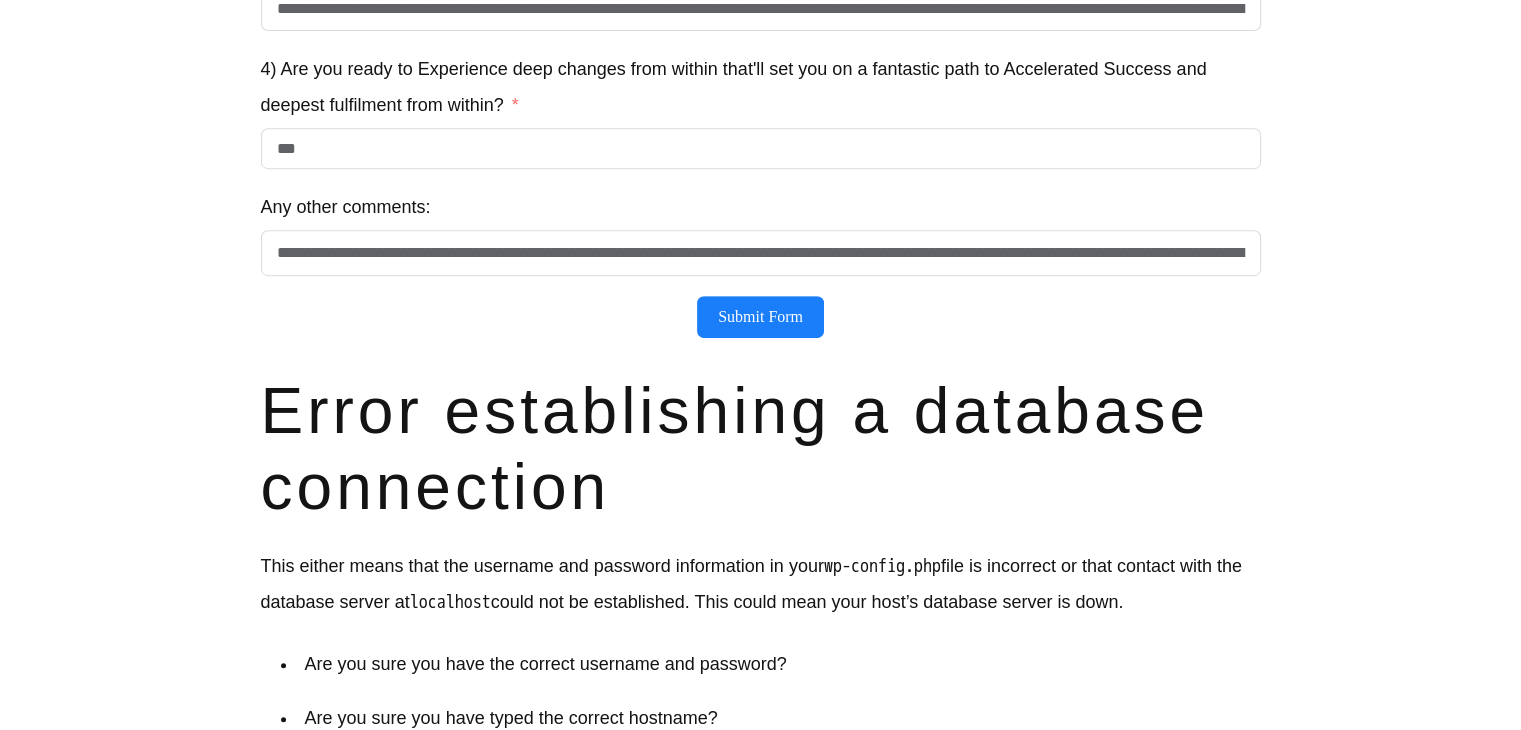 scroll, scrollTop: 1194, scrollLeft: 0, axis: vertical 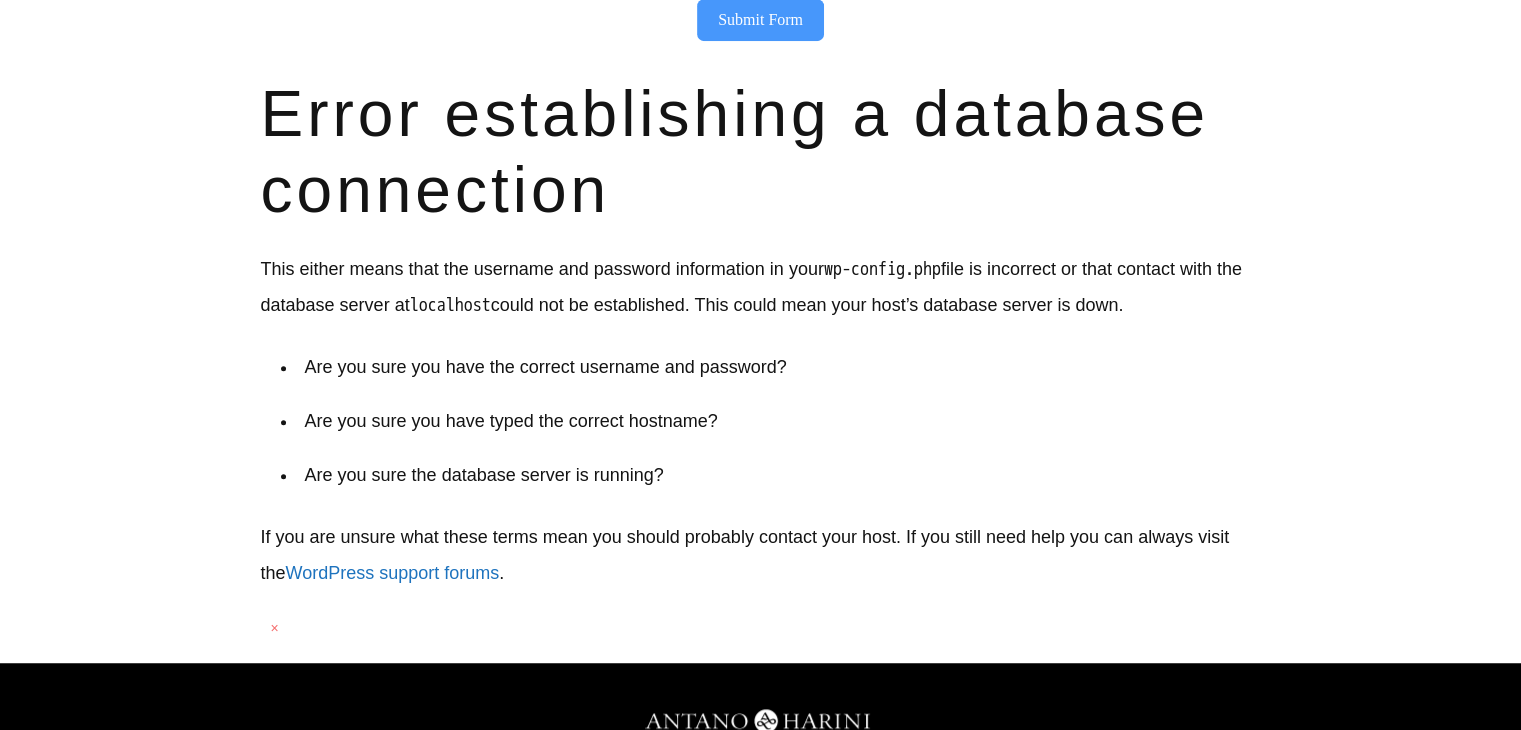 click on "Submit Form" at bounding box center (760, 20) 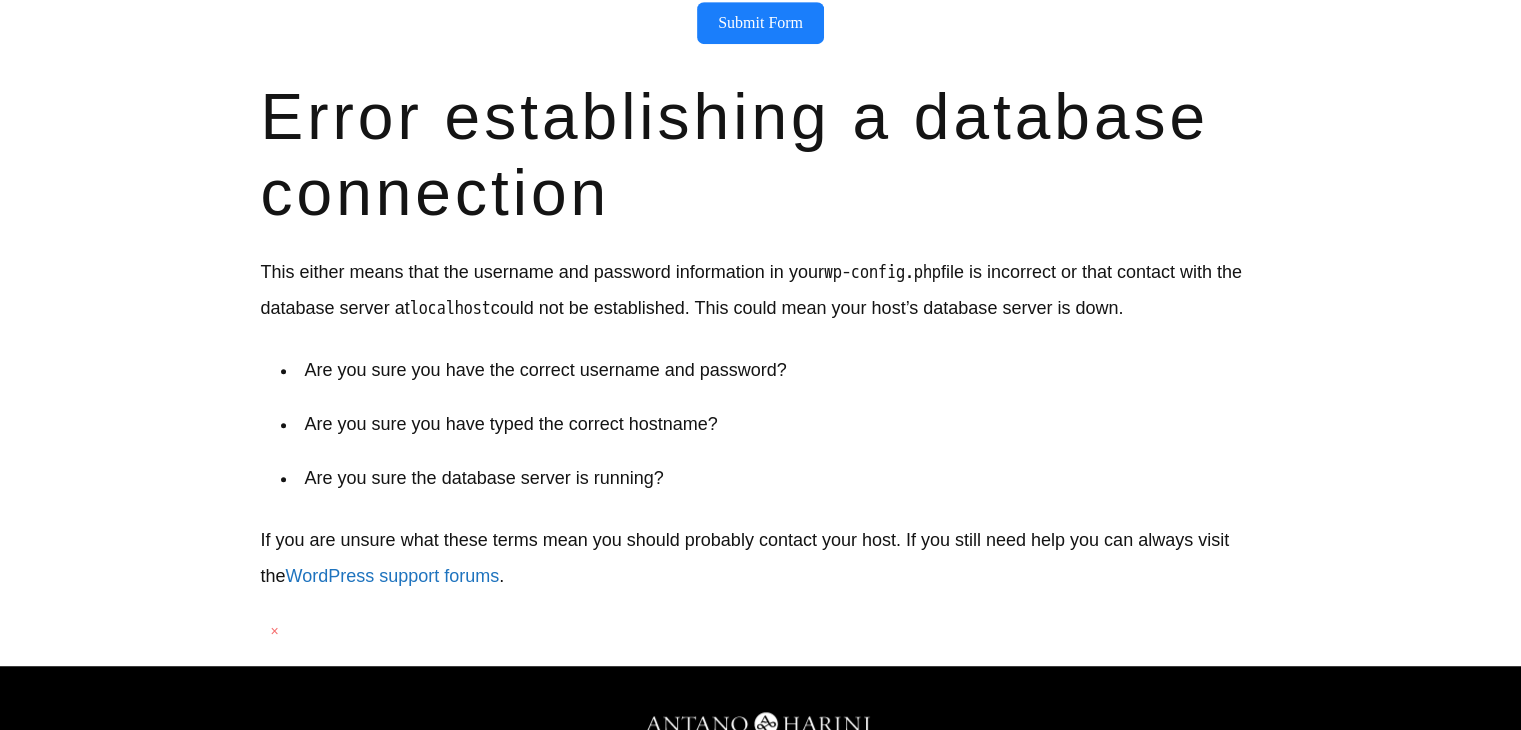 scroll, scrollTop: 1194, scrollLeft: 0, axis: vertical 